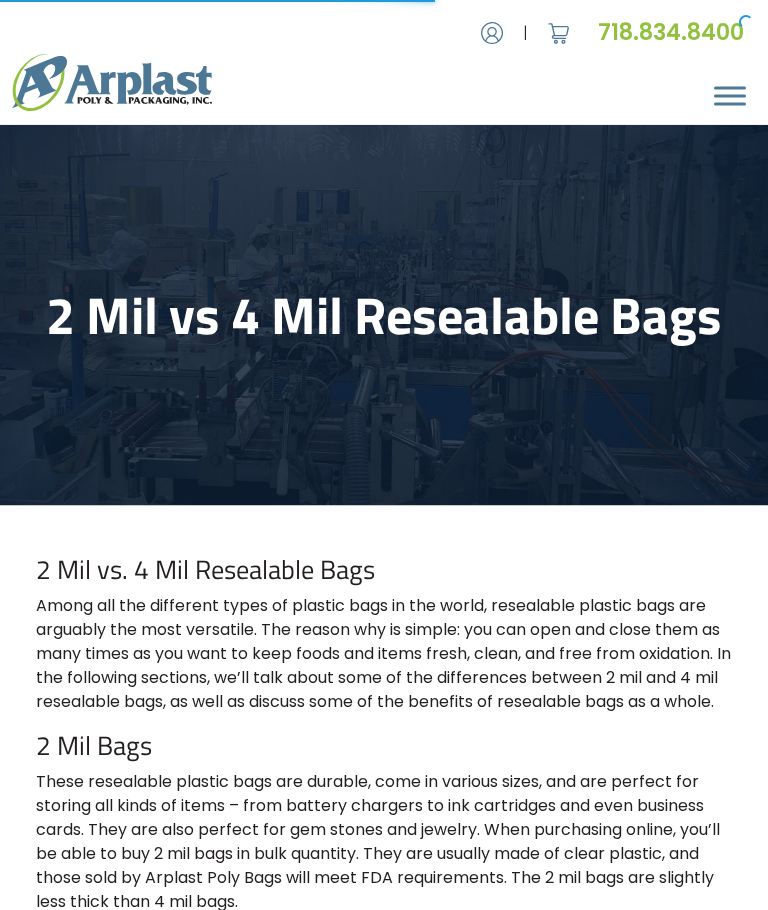 scroll, scrollTop: 0, scrollLeft: 0, axis: both 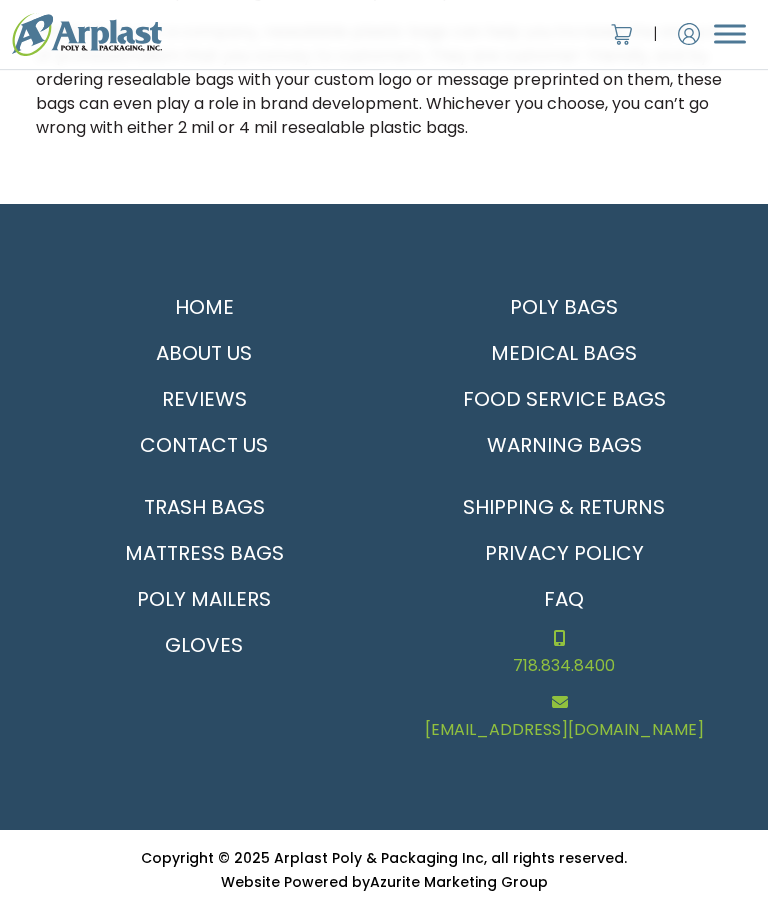 click on "Poly Bags" at bounding box center [564, 307] 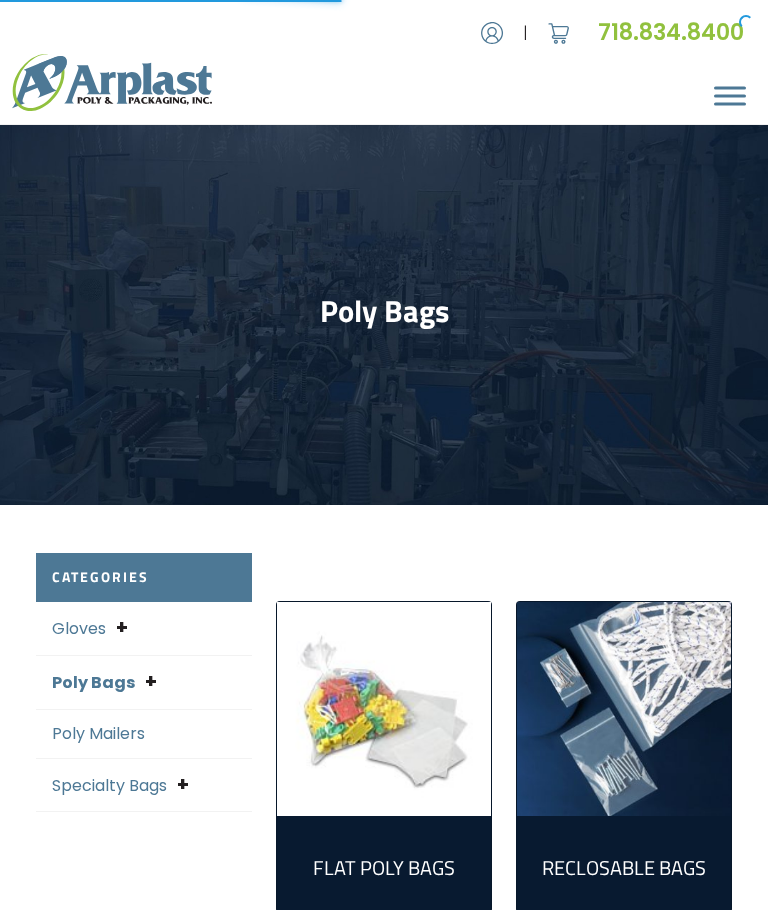 scroll, scrollTop: 0, scrollLeft: 0, axis: both 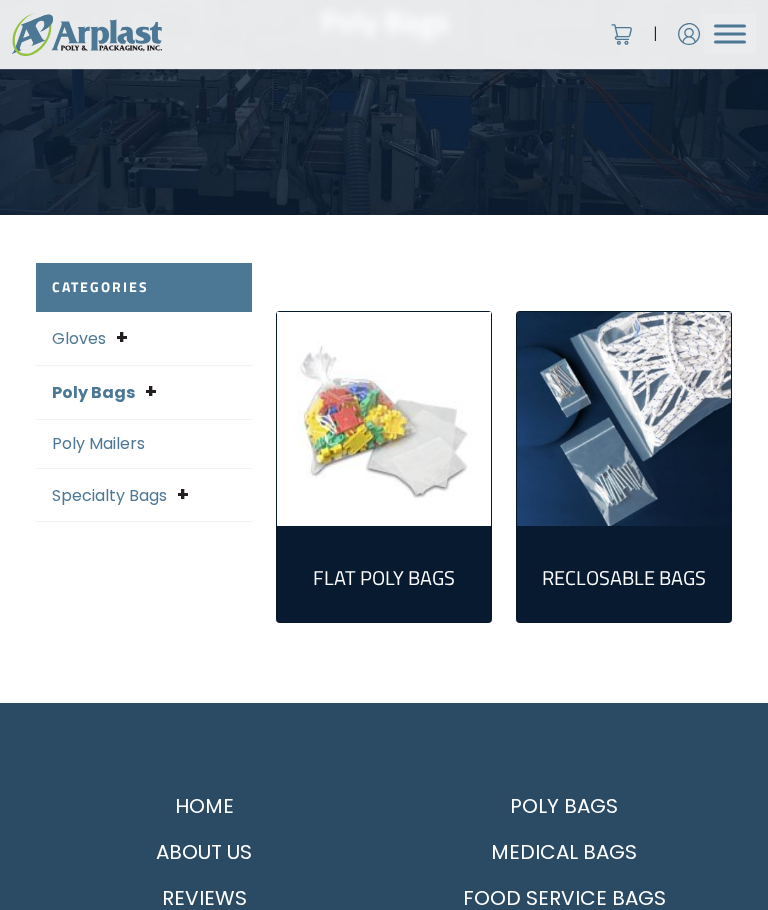 click on "Poly Bags" at bounding box center [93, 392] 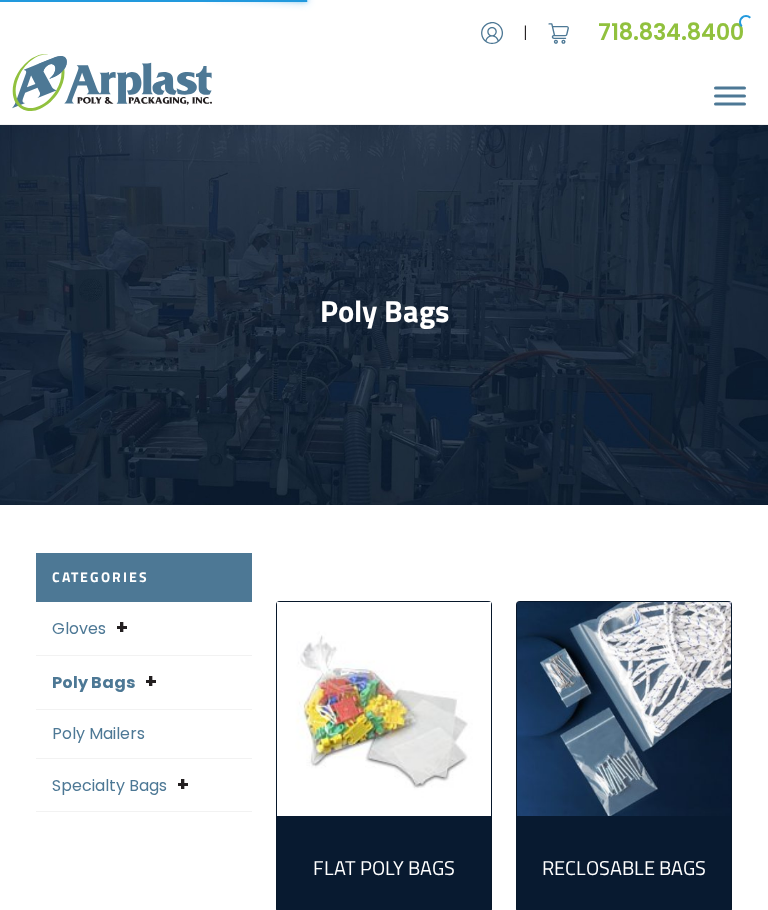 scroll, scrollTop: 0, scrollLeft: 0, axis: both 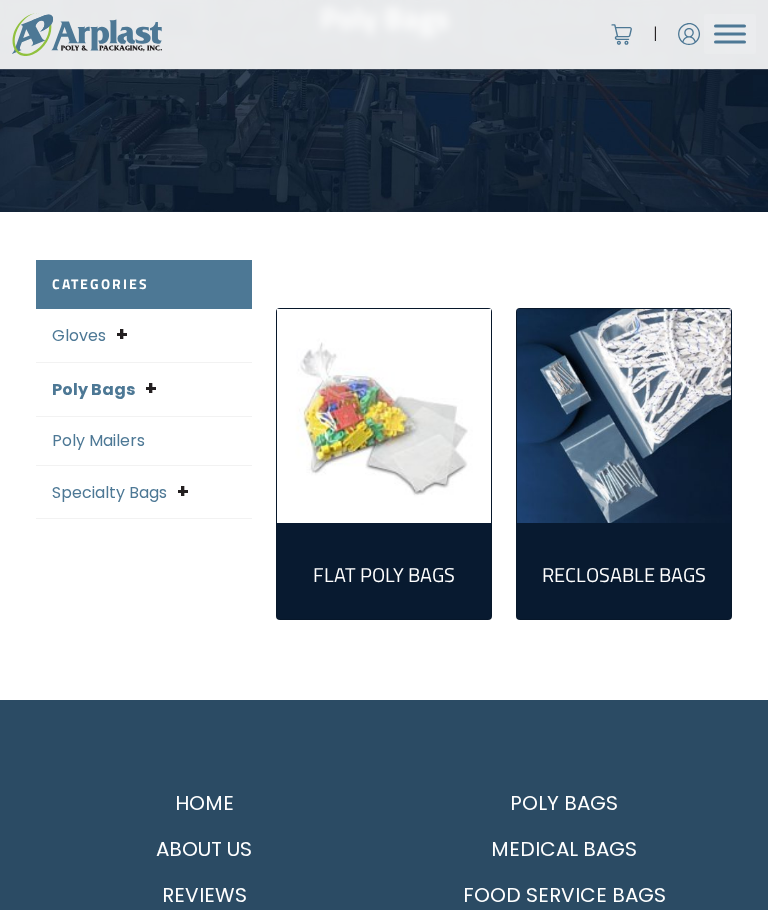 click on "Specialty Bags" at bounding box center (109, 492) 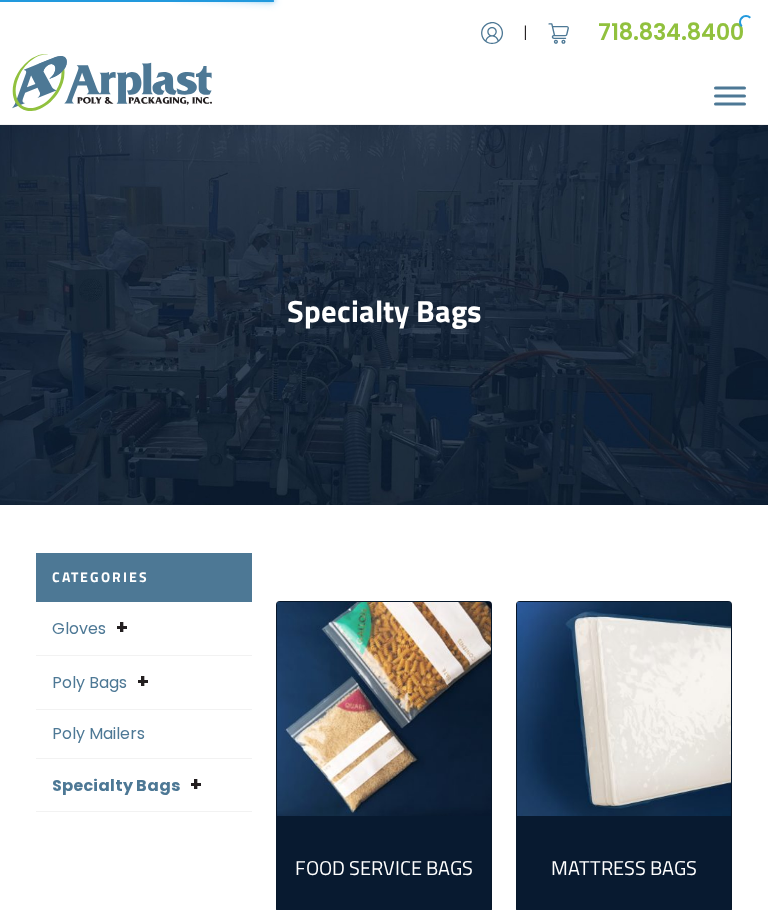 scroll, scrollTop: 0, scrollLeft: 0, axis: both 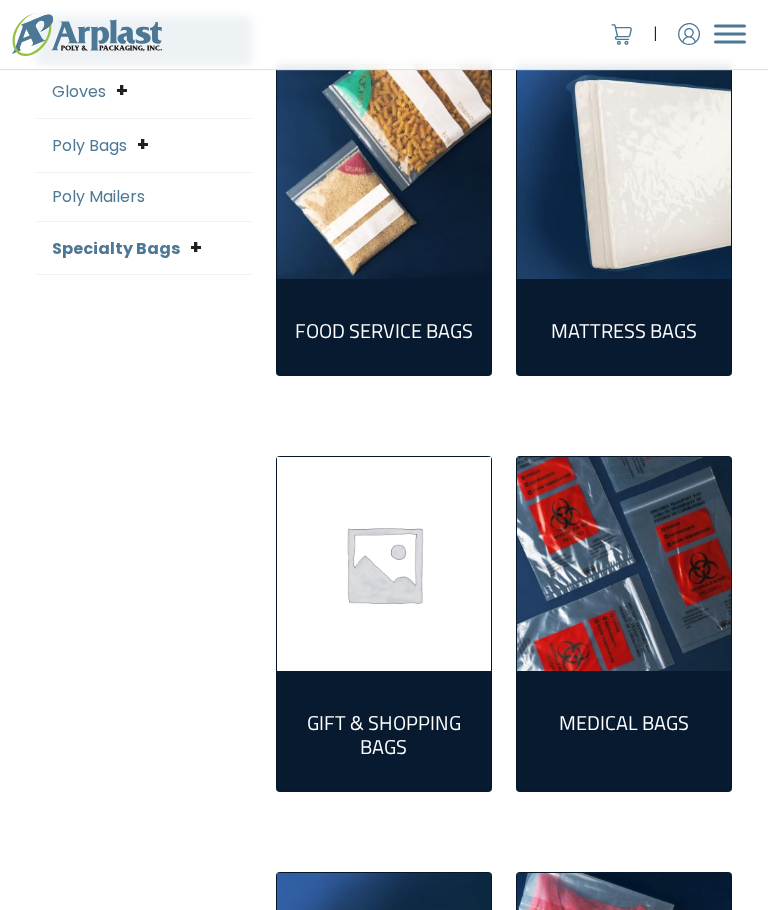 click at bounding box center (384, 172) 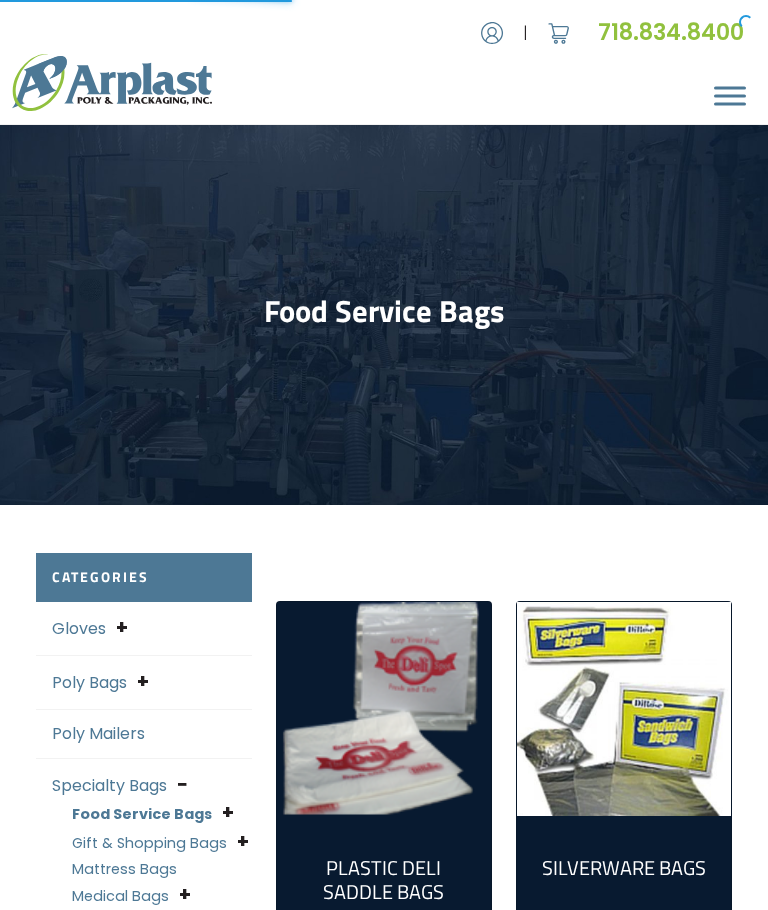 scroll, scrollTop: 0, scrollLeft: 0, axis: both 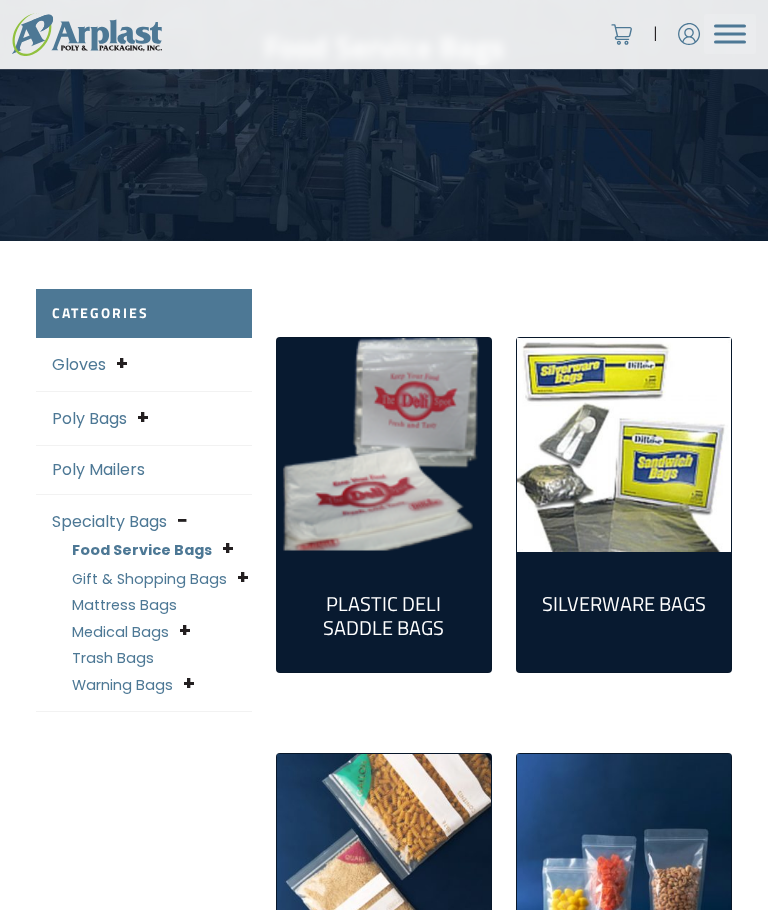 click at bounding box center (624, 445) 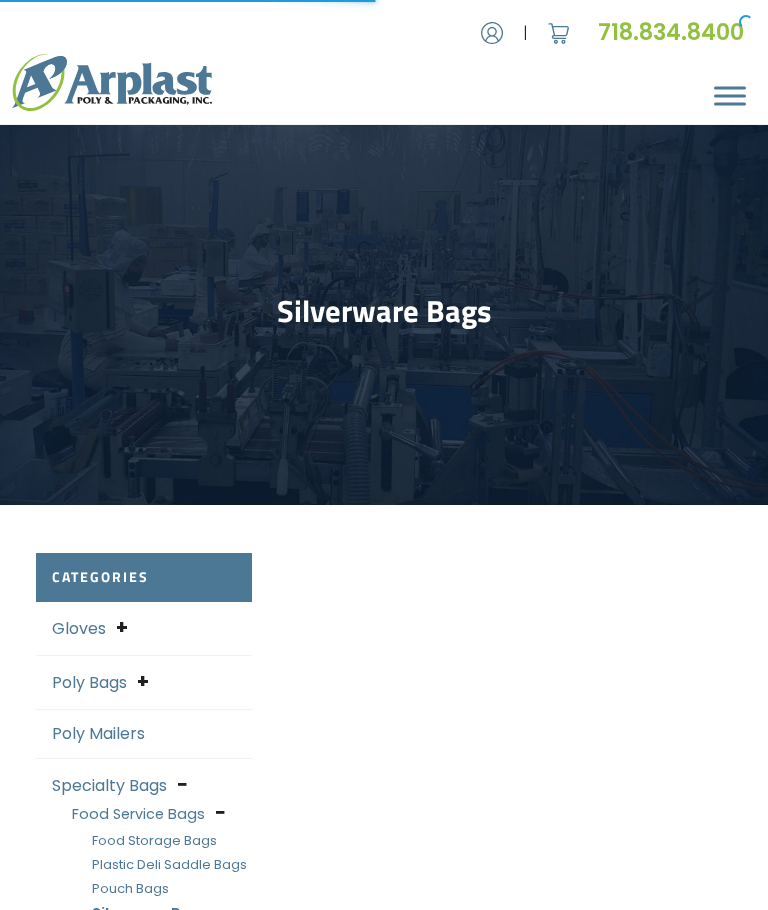 select on "25" 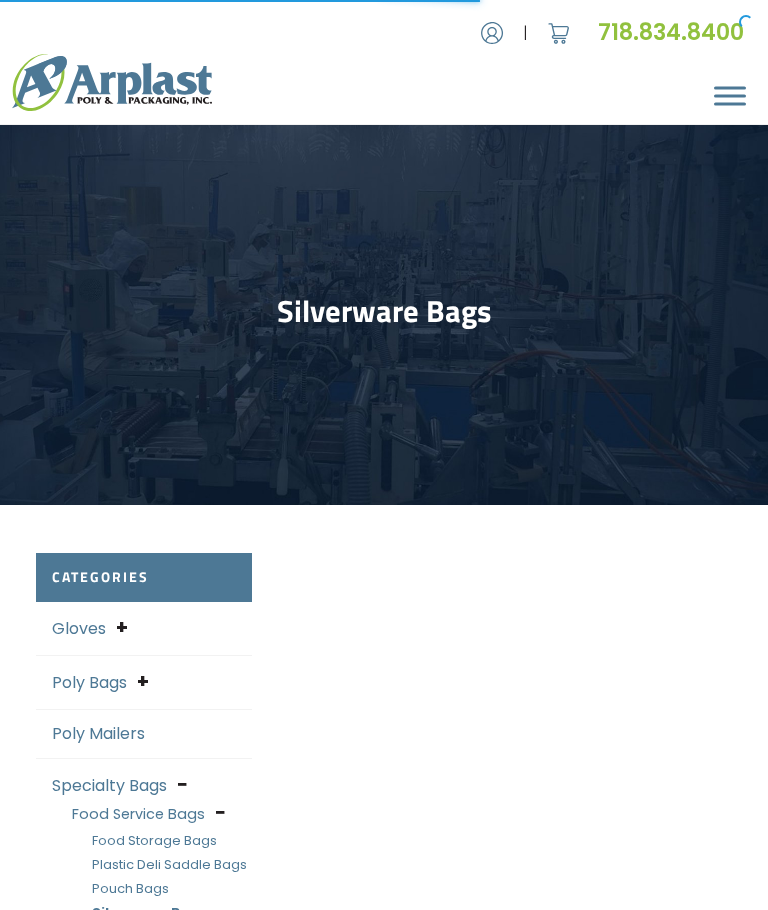scroll, scrollTop: 0, scrollLeft: 0, axis: both 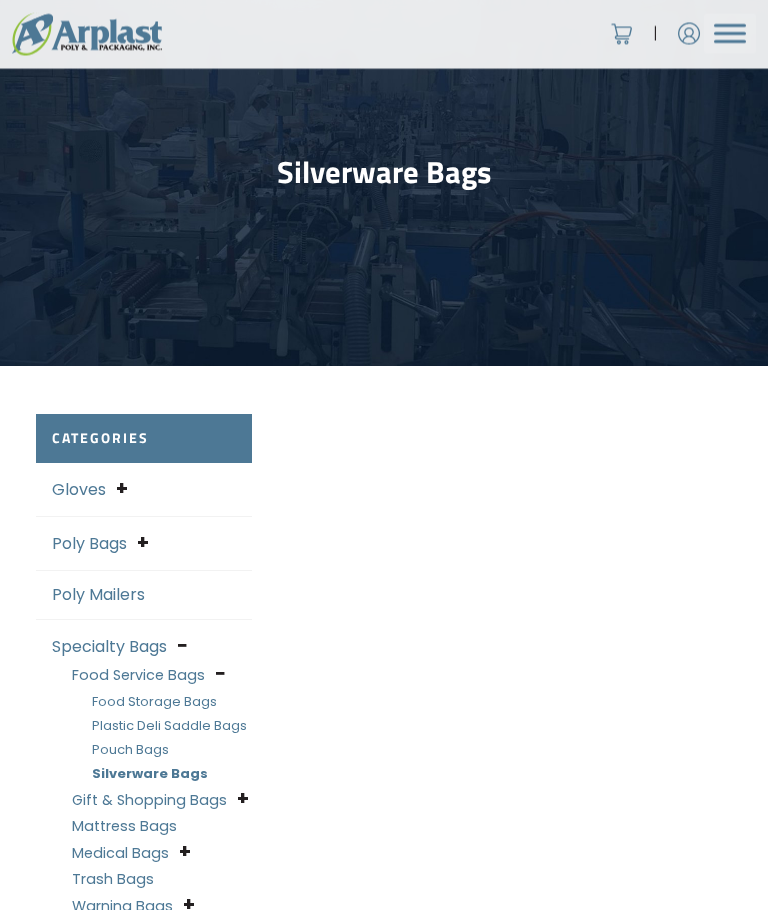 click on "Silverware Bags" at bounding box center (150, 774) 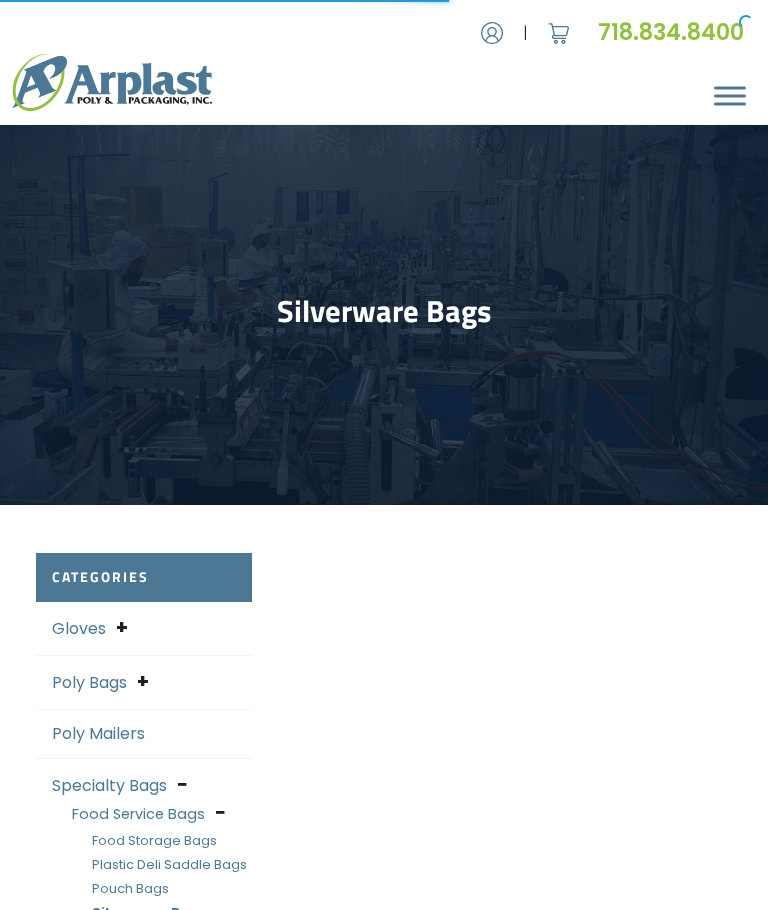 select on "25" 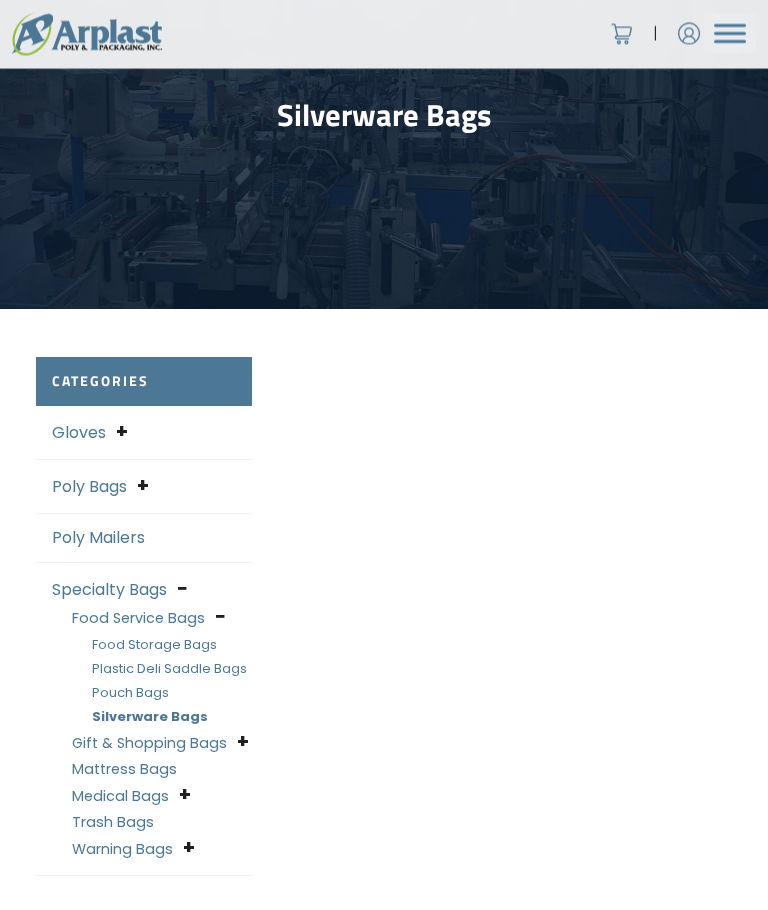 scroll, scrollTop: 199, scrollLeft: 0, axis: vertical 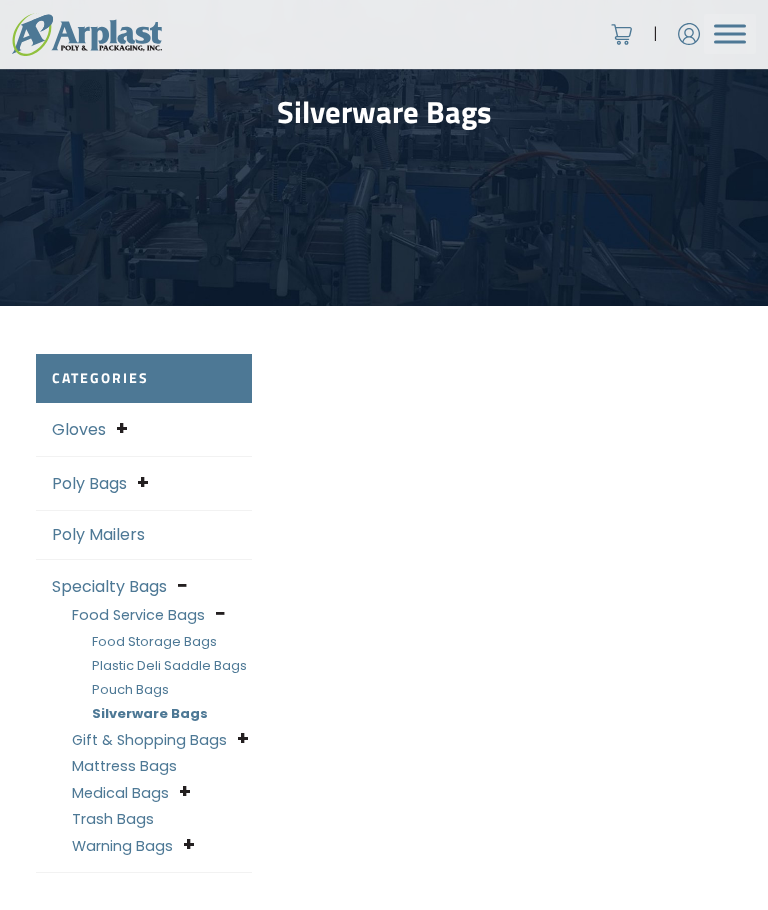 click on "Plastic Deli Saddle Bags" at bounding box center [169, 665] 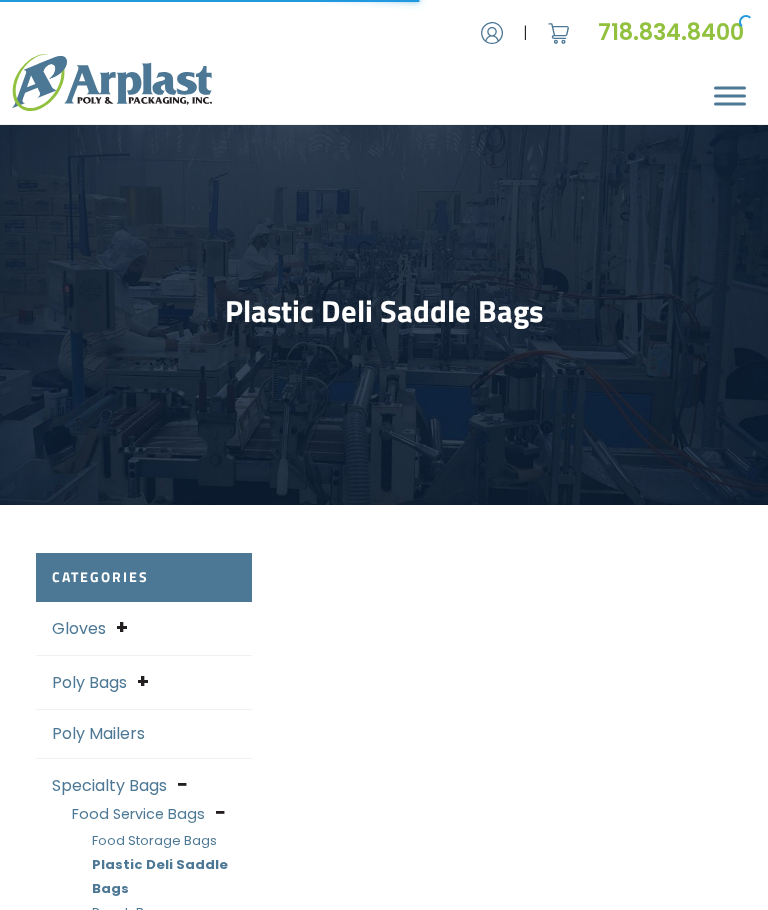 select on "25" 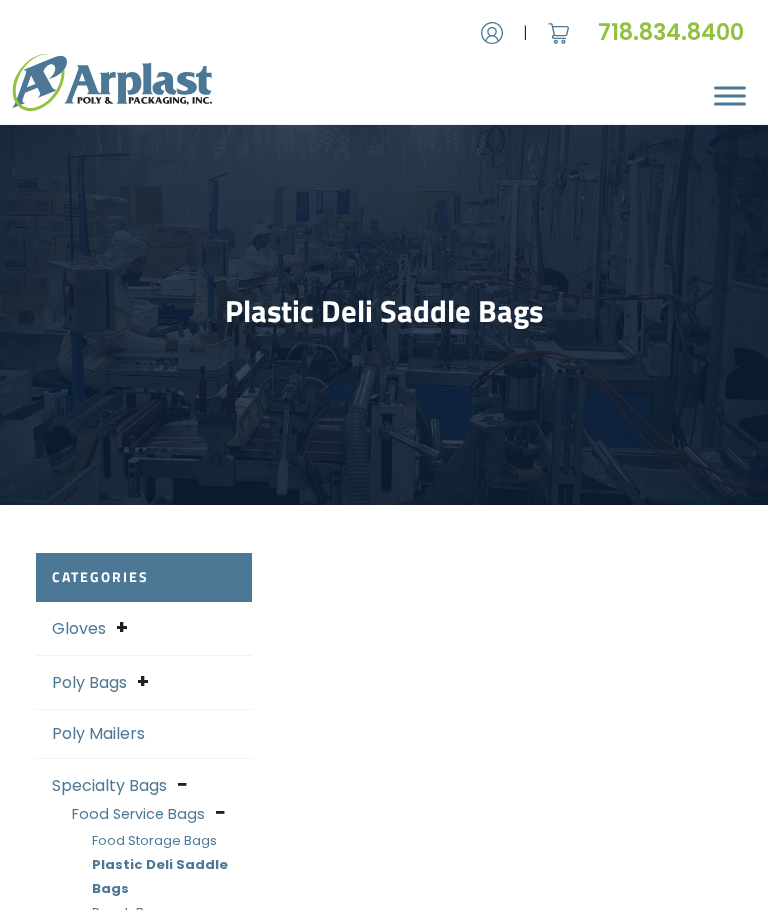 click on "Plastic Deli Saddle Bags" at bounding box center [384, 315] 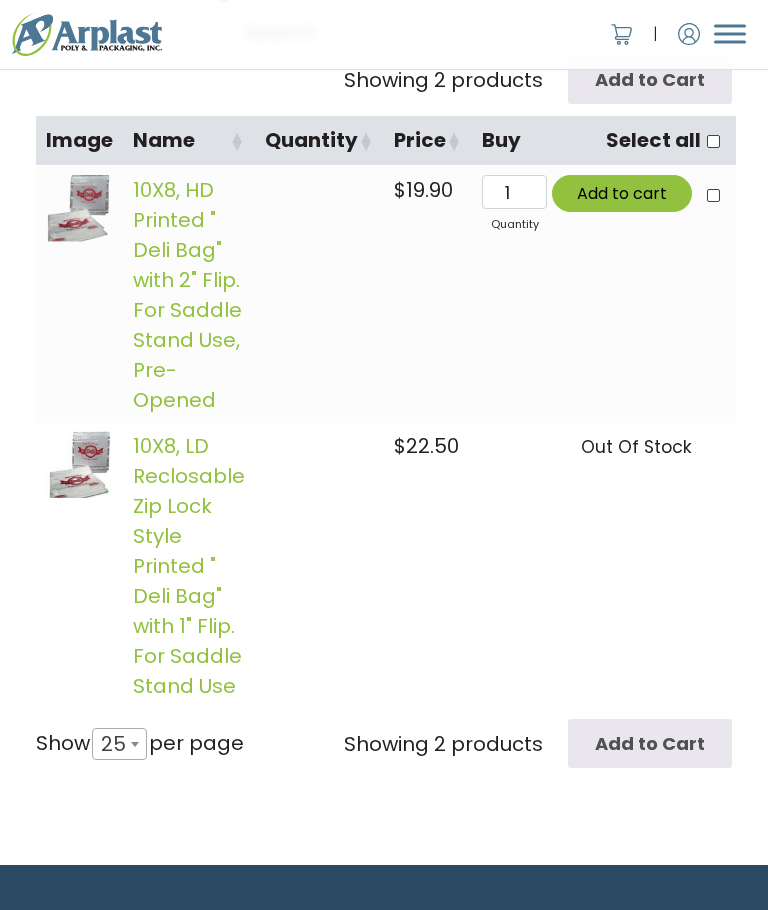 scroll, scrollTop: 1170, scrollLeft: 0, axis: vertical 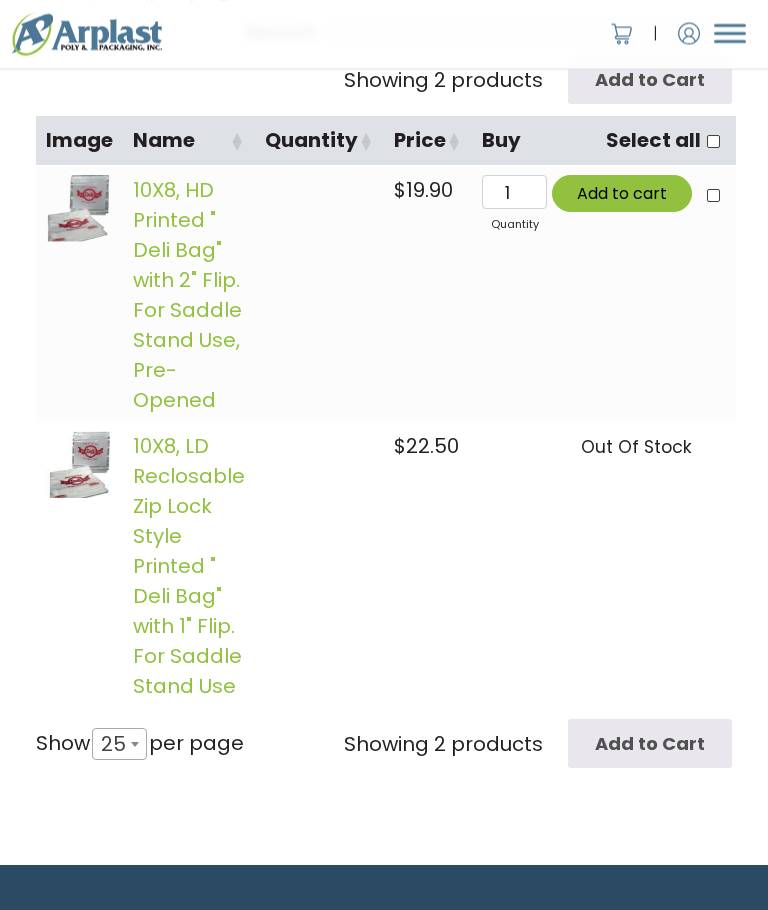 click on "25" at bounding box center [119, 745] 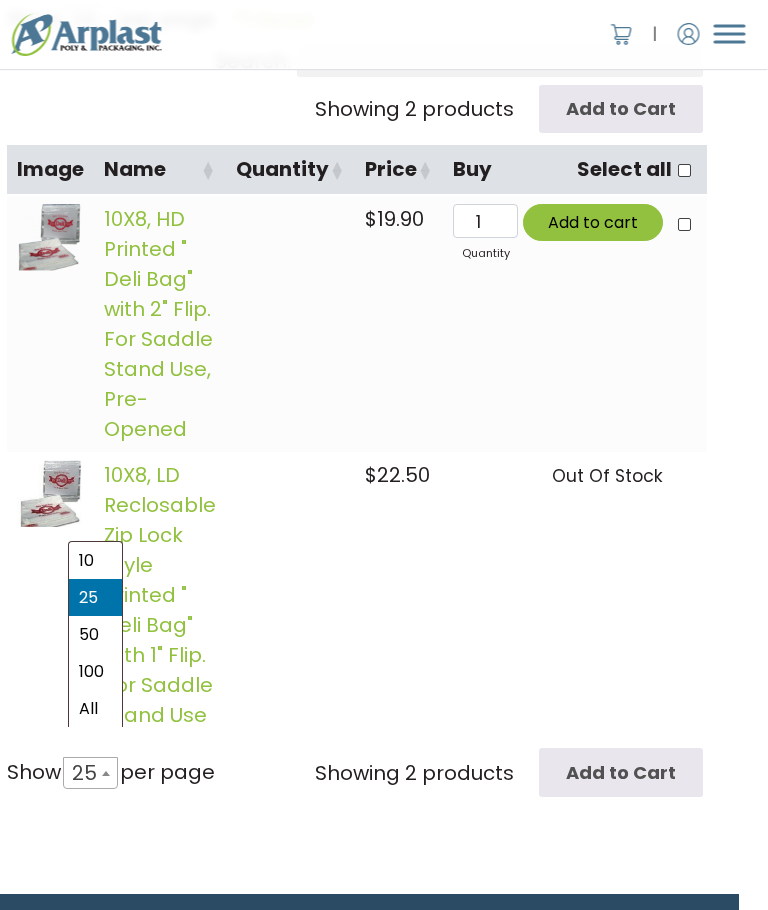 scroll, scrollTop: 1142, scrollLeft: 0, axis: vertical 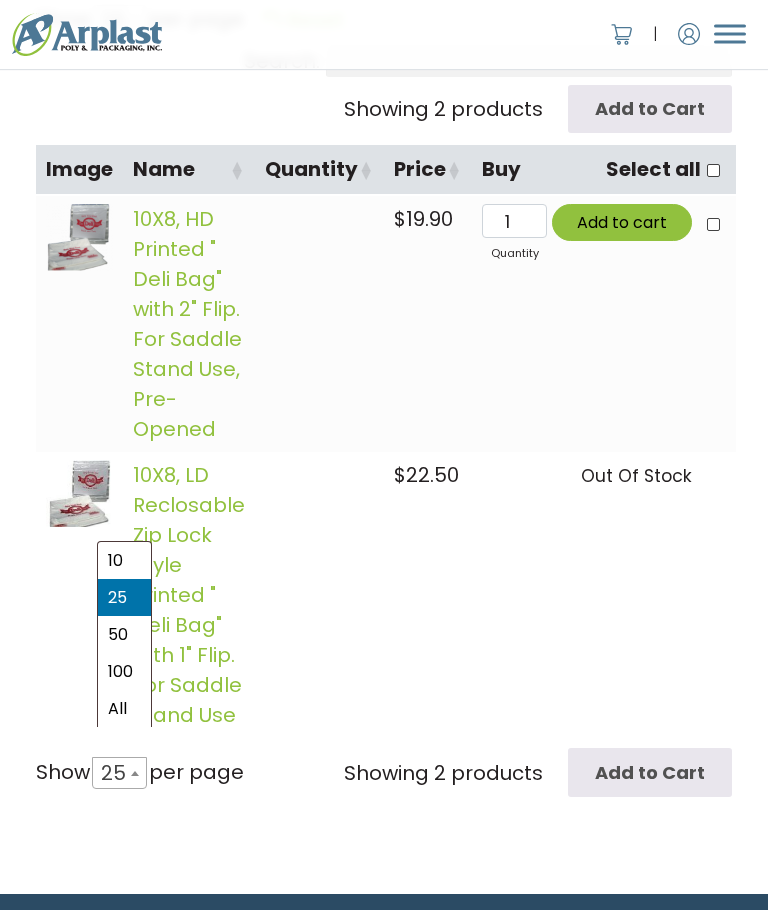 click on "10X8,  HD Printed " Deli Bag"  with 2" Flip.  For Saddle Stand Use,  Pre-Opened" 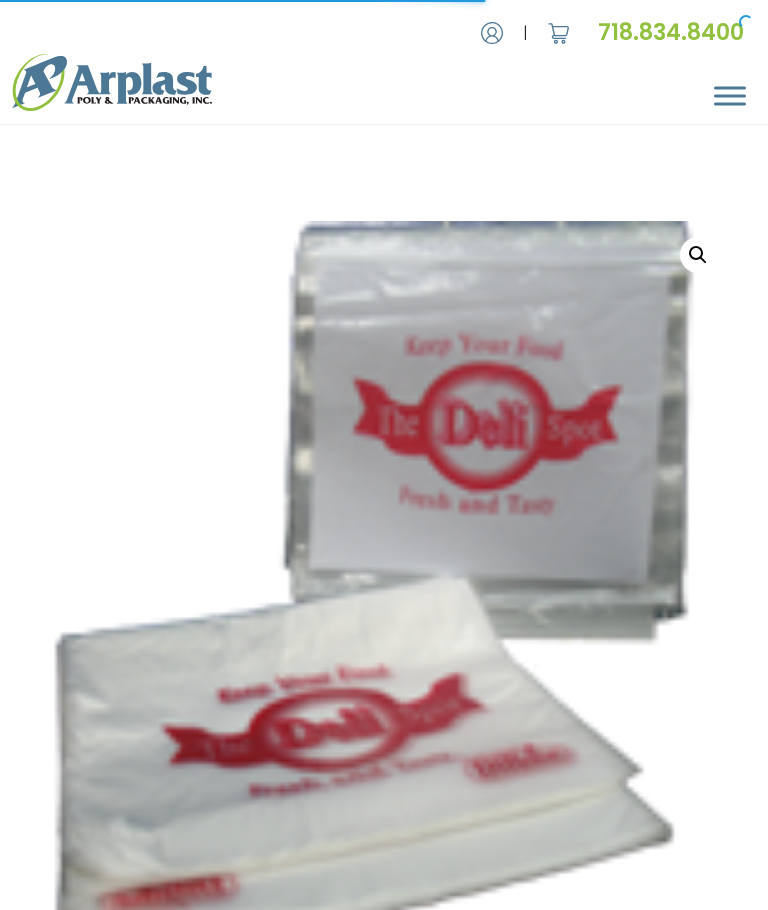 scroll, scrollTop: 0, scrollLeft: 0, axis: both 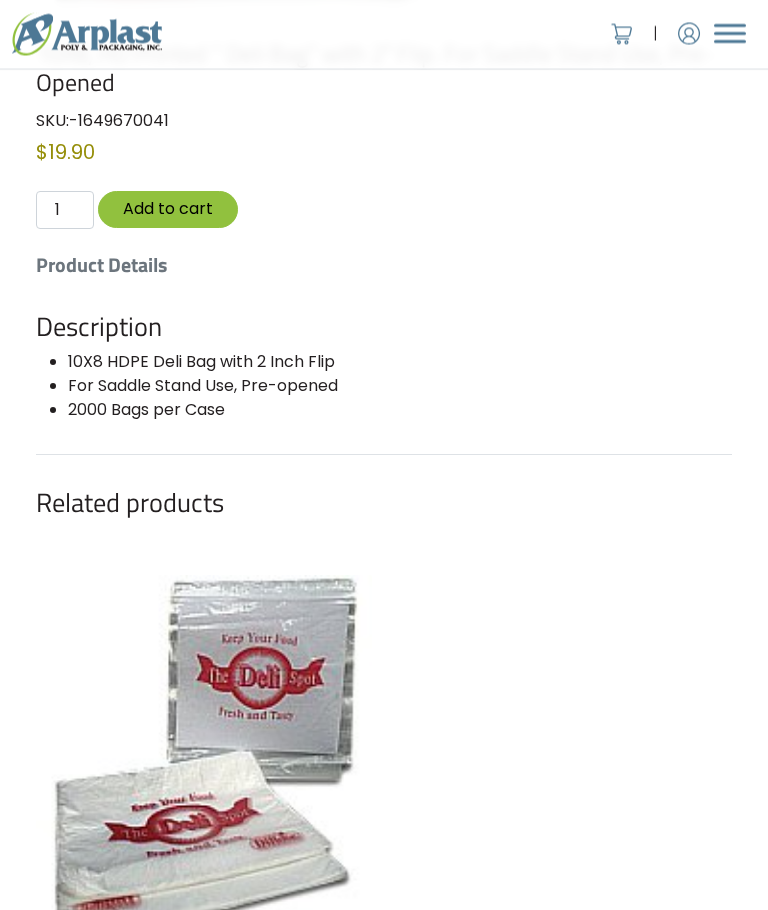 click on "For Saddle Stand Use, Pre-opened" at bounding box center (400, 387) 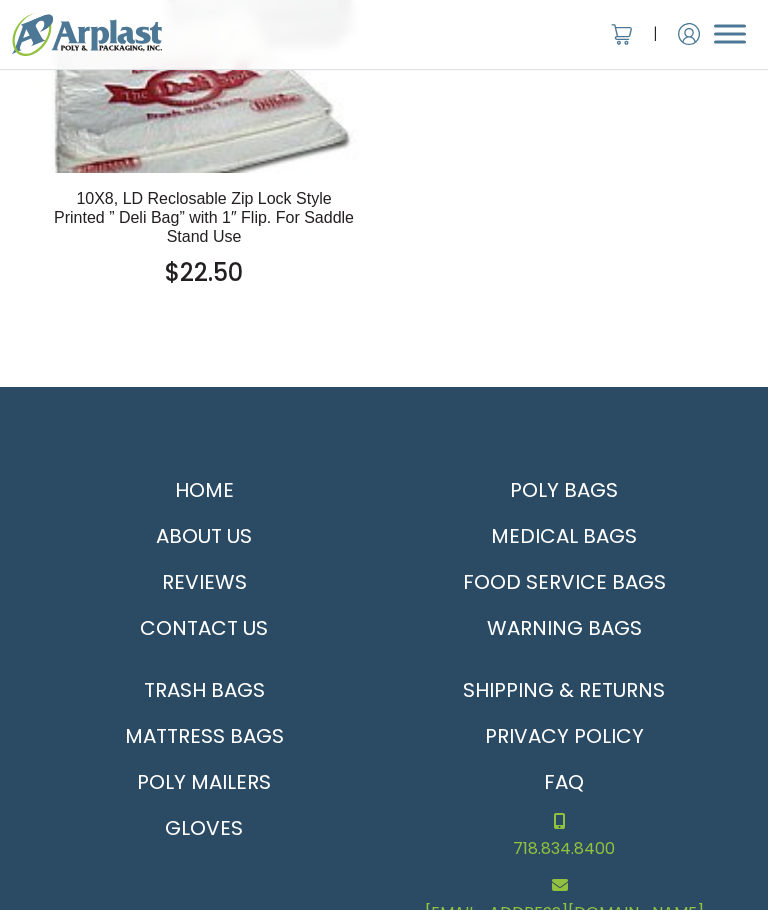 scroll, scrollTop: 1759, scrollLeft: 0, axis: vertical 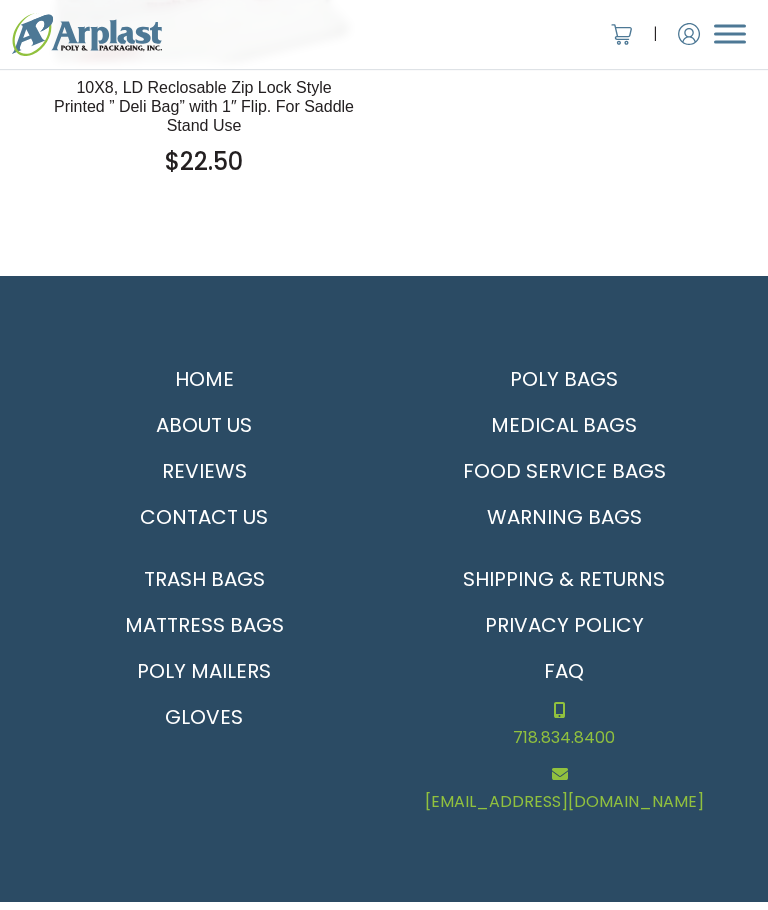 click on "Poly Bags" at bounding box center [564, 379] 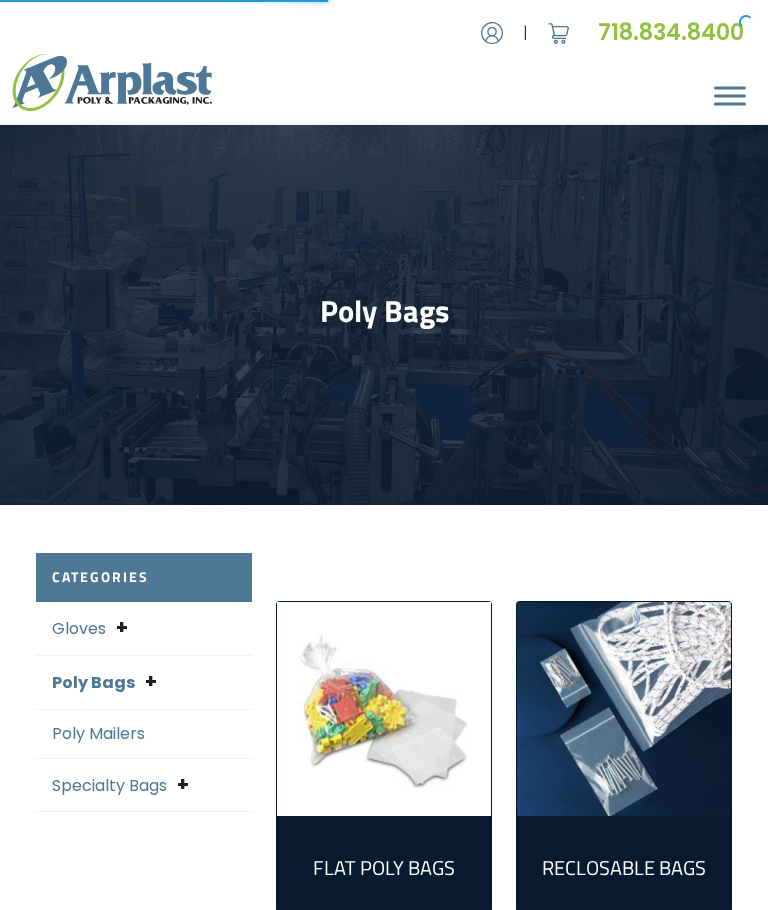 scroll, scrollTop: 0, scrollLeft: 0, axis: both 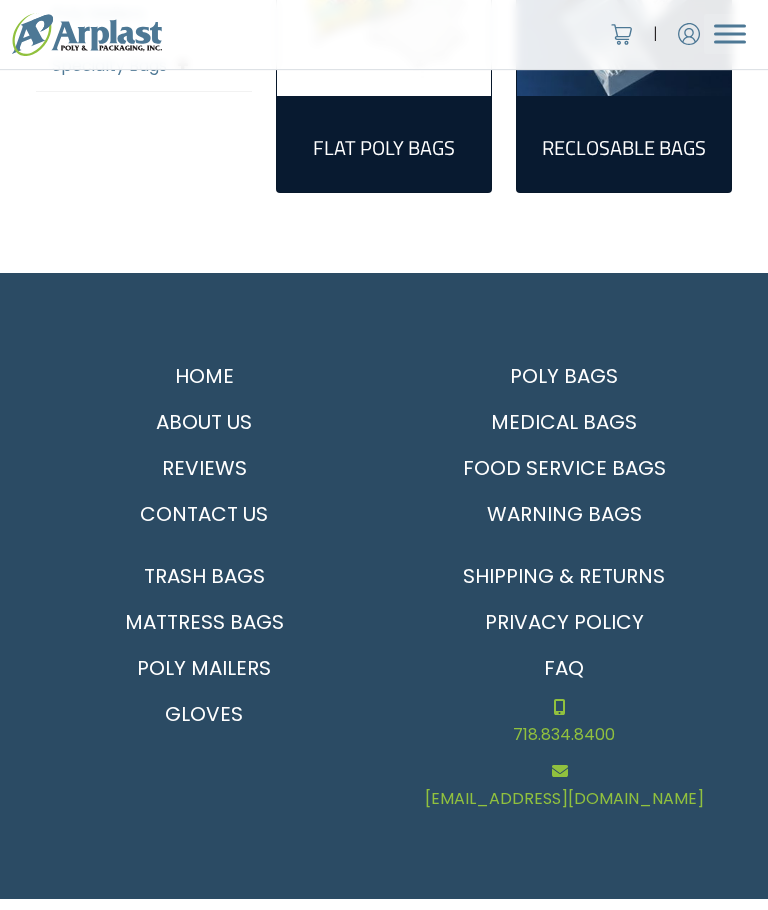 click on "Food Service Bags" at bounding box center (564, 468) 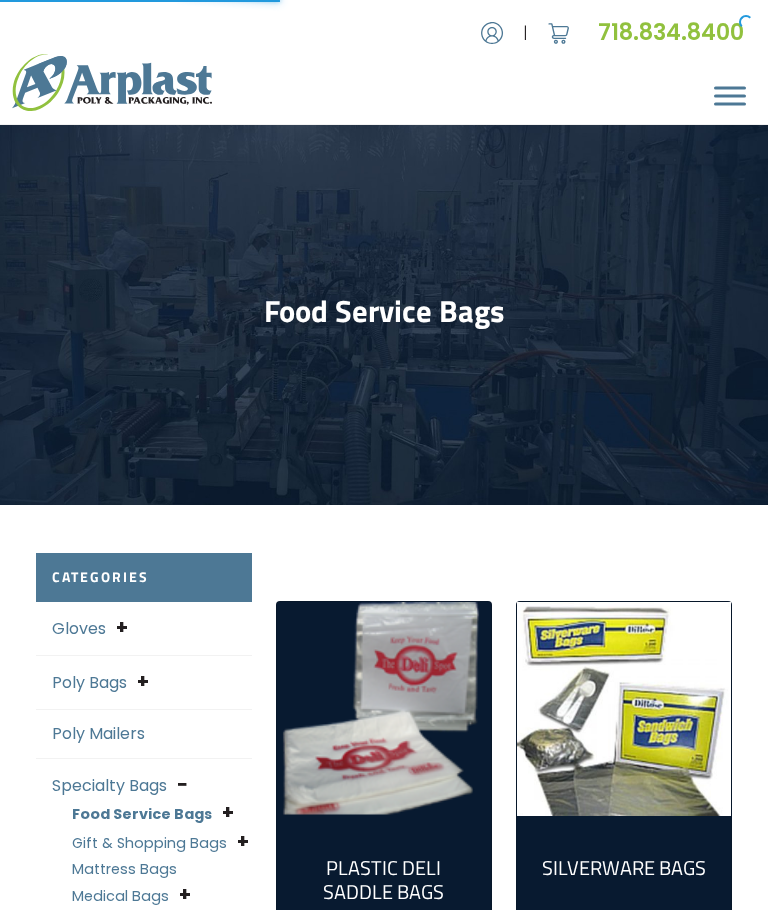 scroll, scrollTop: 0, scrollLeft: 0, axis: both 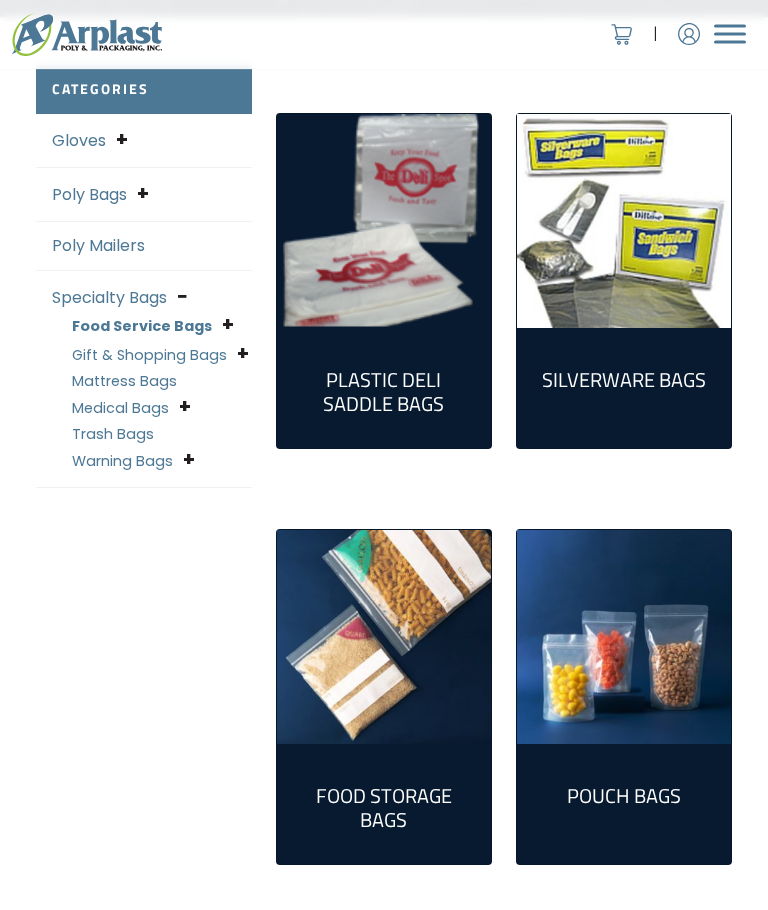 click on "Food Service Bags" at bounding box center [142, 326] 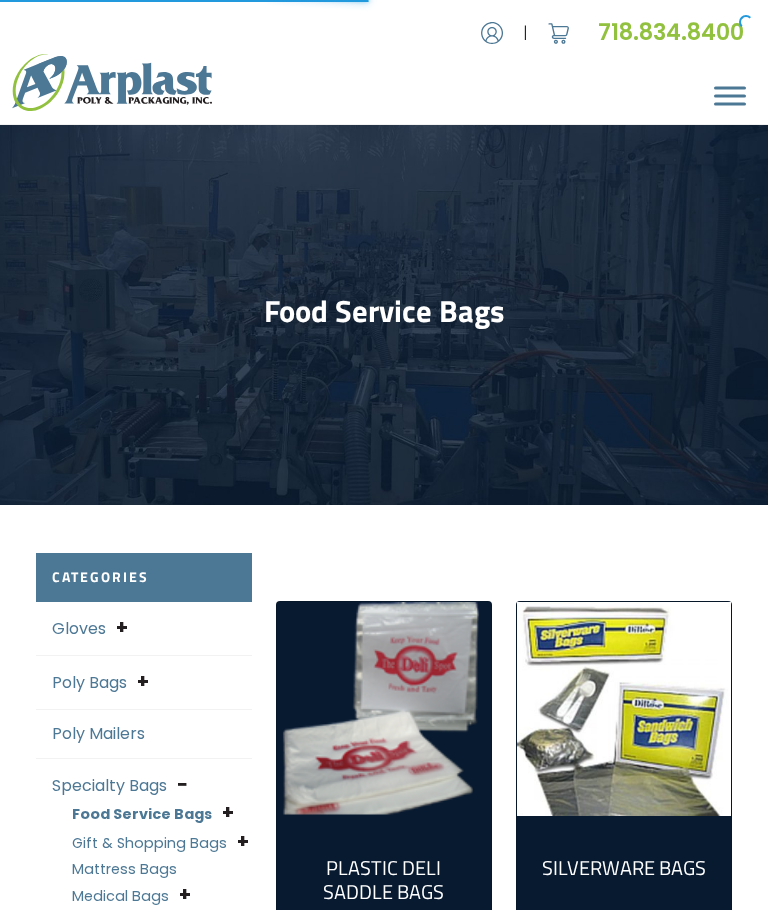 scroll, scrollTop: 0, scrollLeft: 0, axis: both 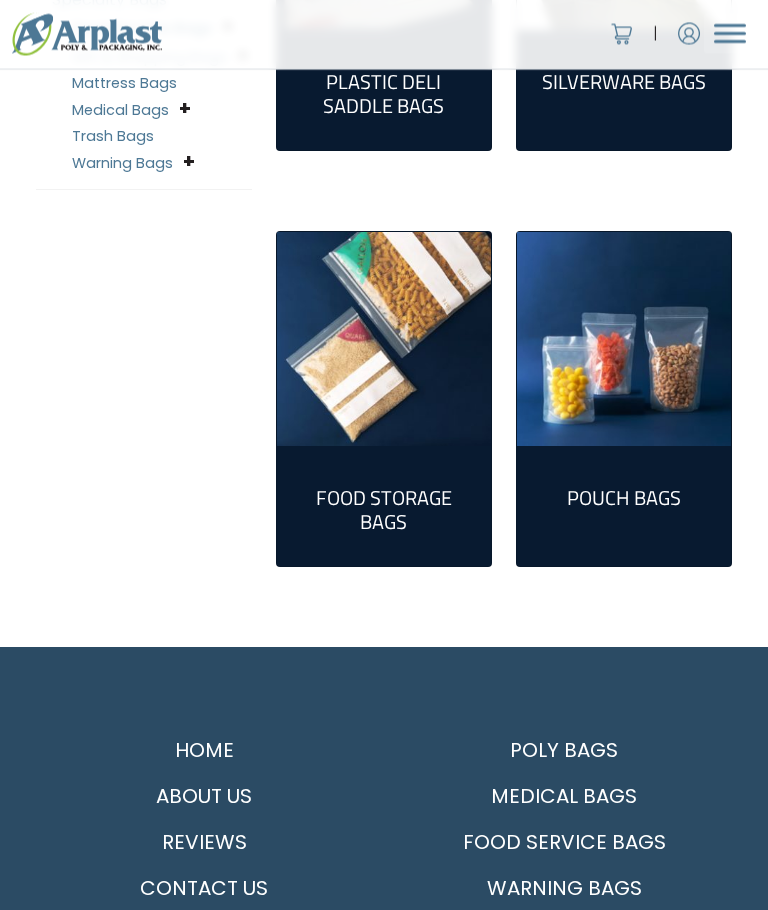 click at bounding box center (624, 340) 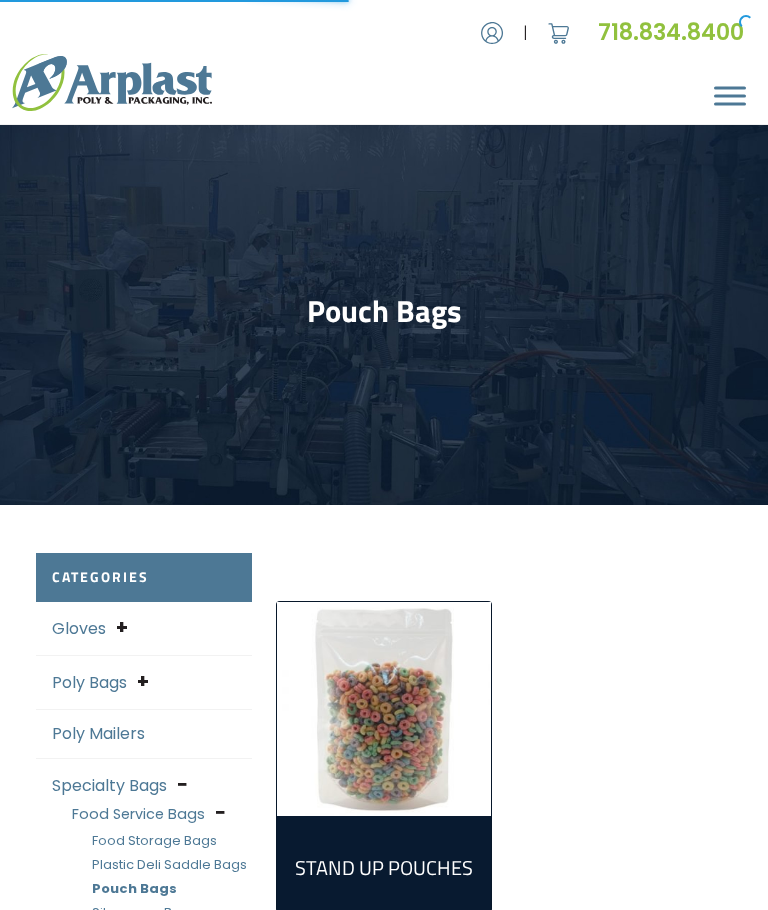 scroll, scrollTop: 0, scrollLeft: 0, axis: both 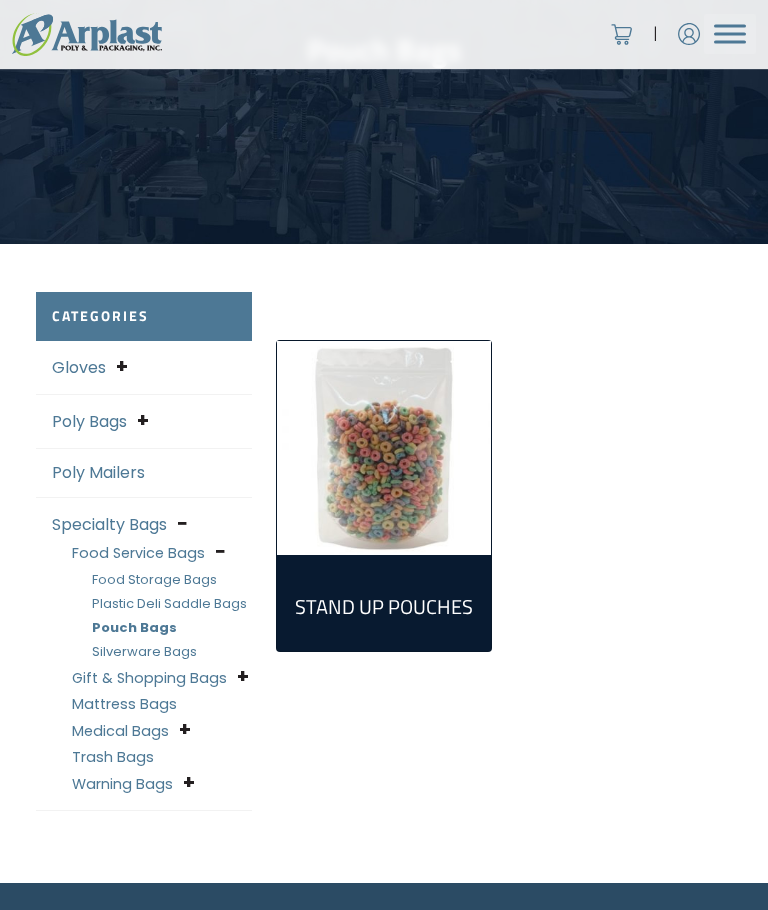 click at bounding box center [384, 448] 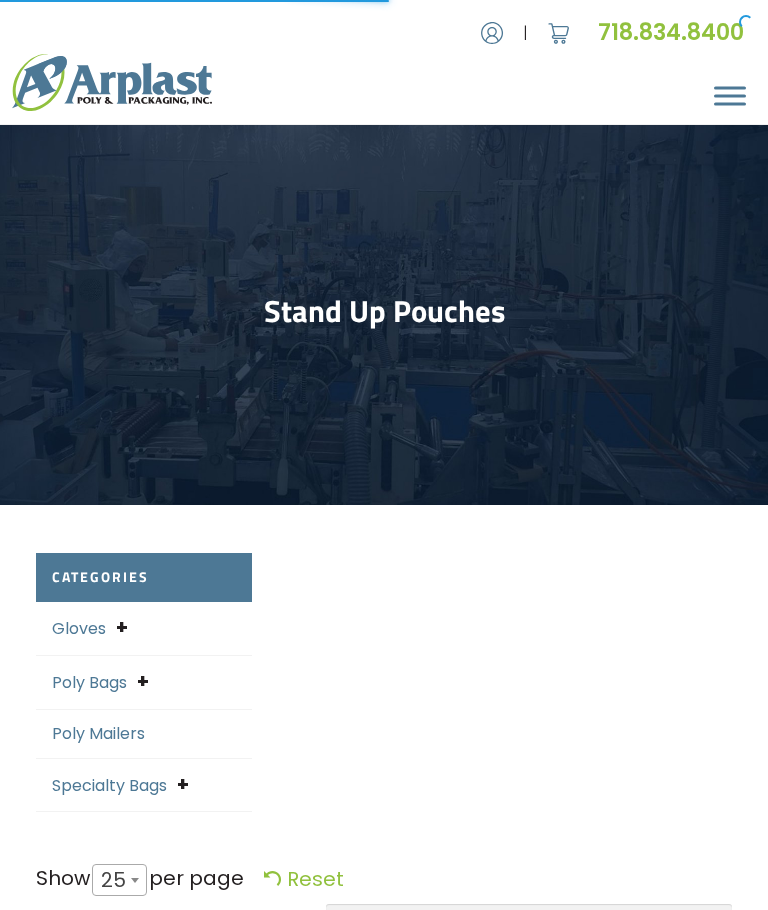select on "25" 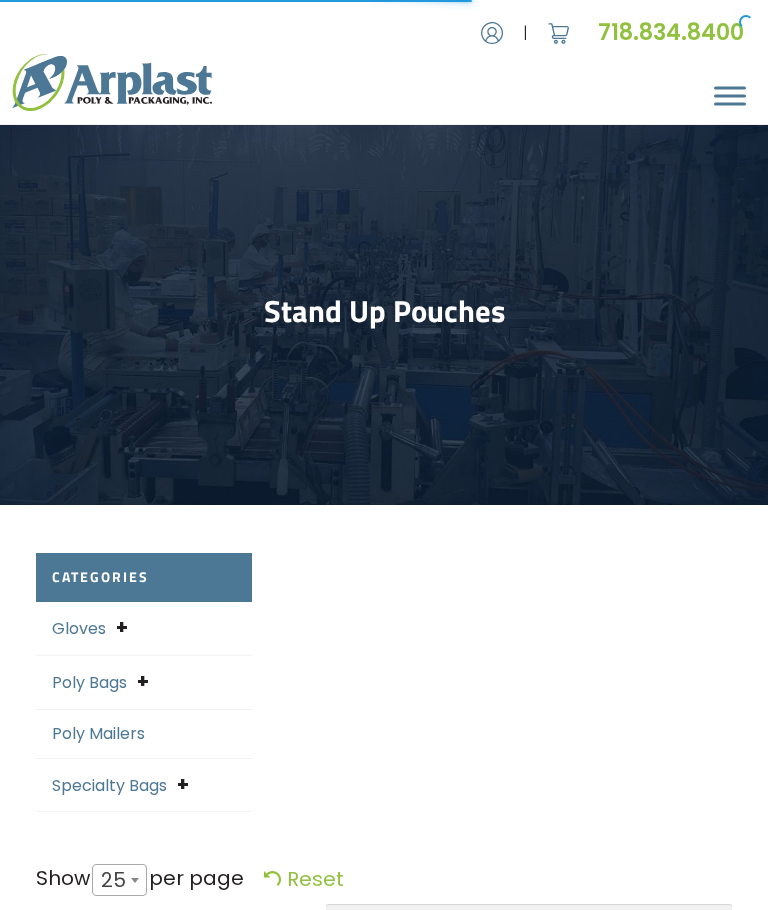 scroll, scrollTop: 0, scrollLeft: 0, axis: both 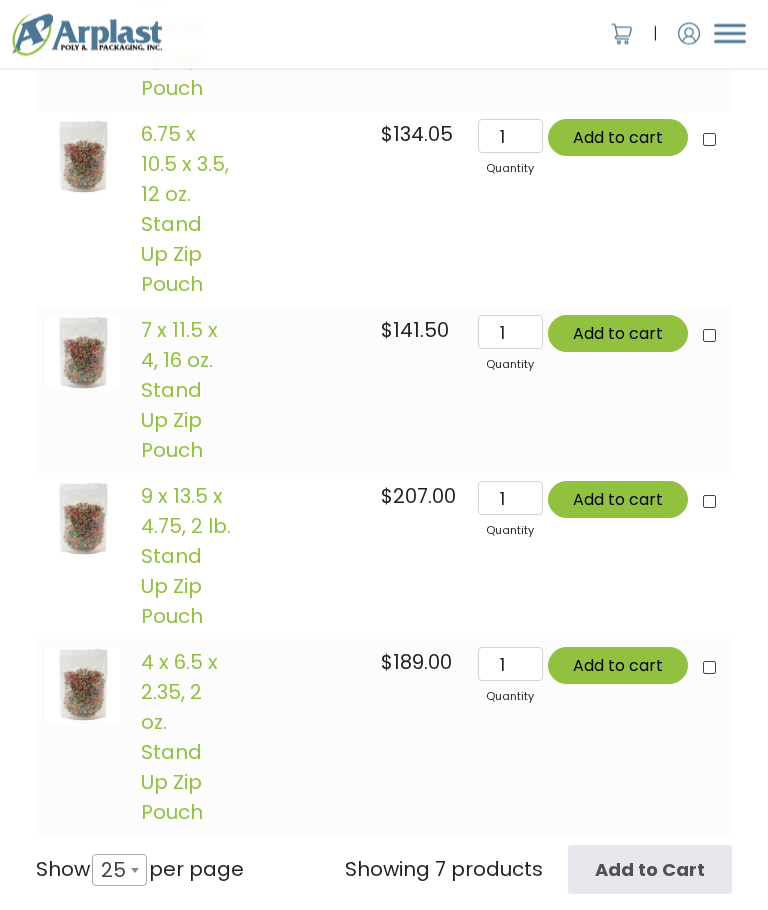 click 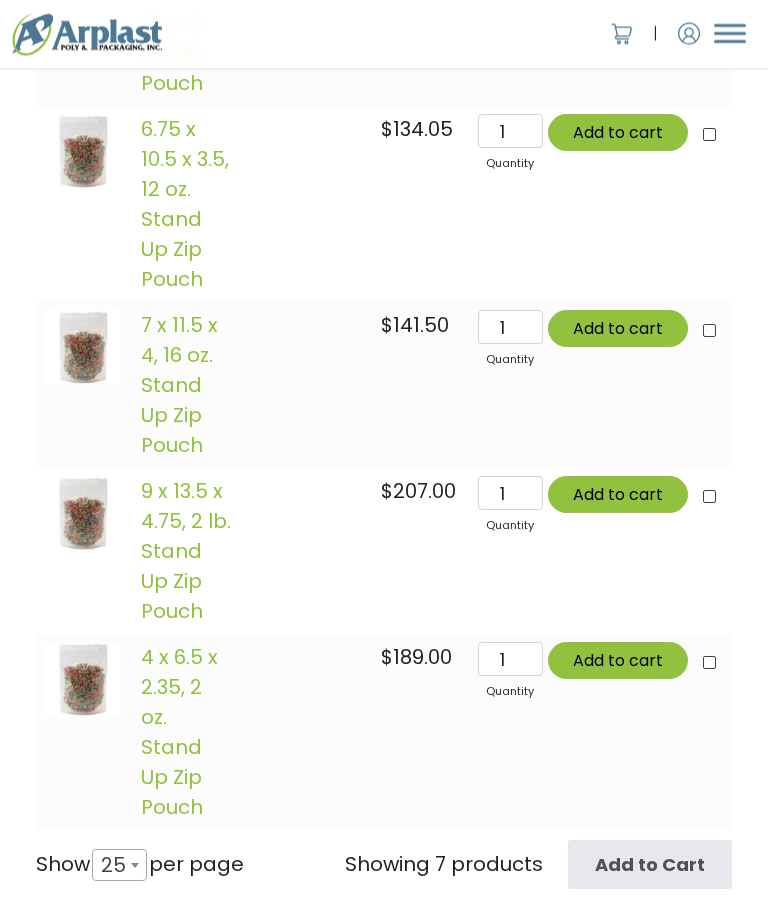 scroll, scrollTop: 1543, scrollLeft: 0, axis: vertical 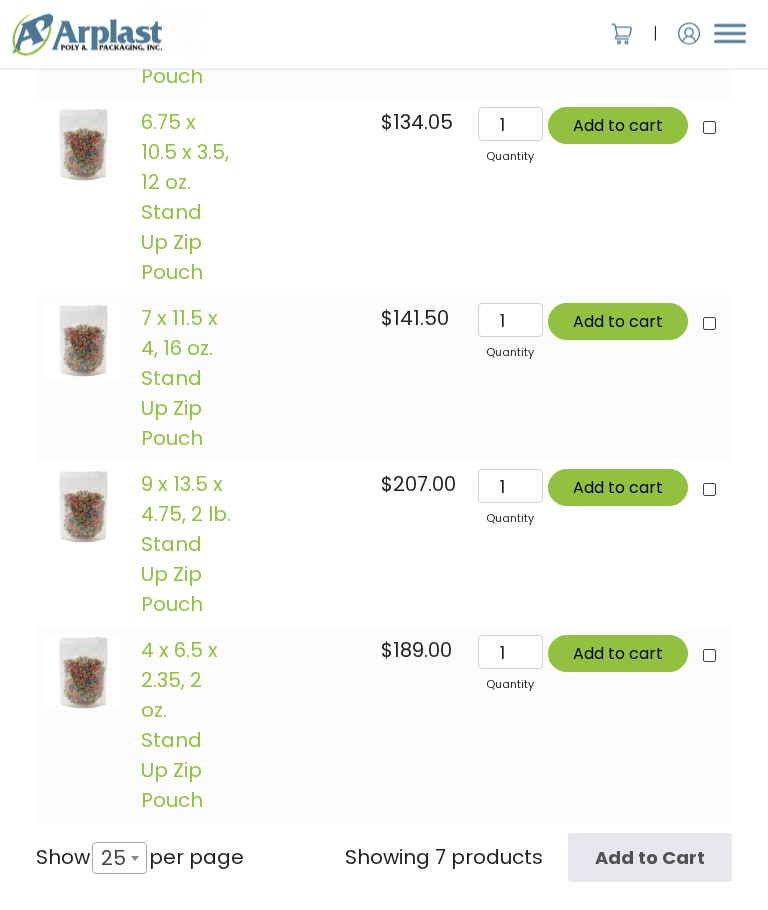 click 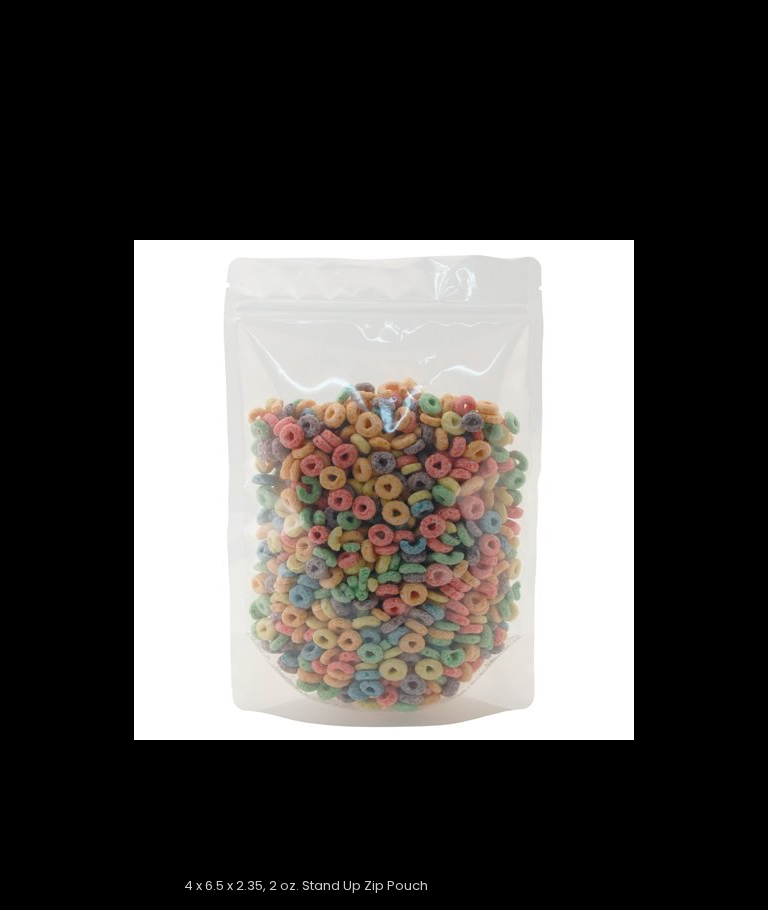 click at bounding box center [384, 536] 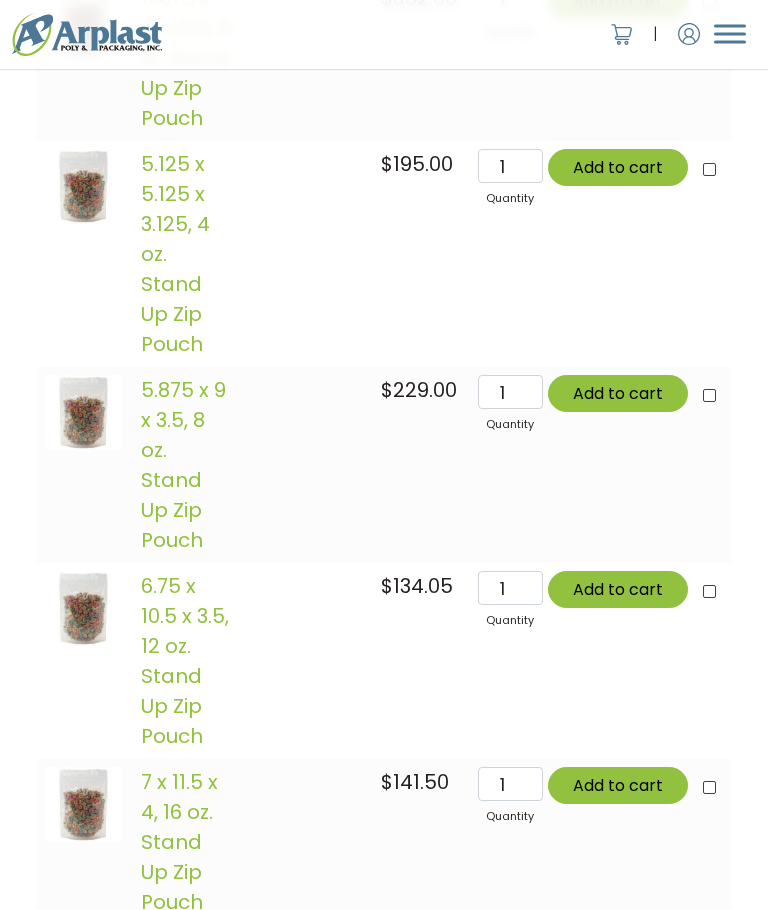 scroll, scrollTop: 1083, scrollLeft: 0, axis: vertical 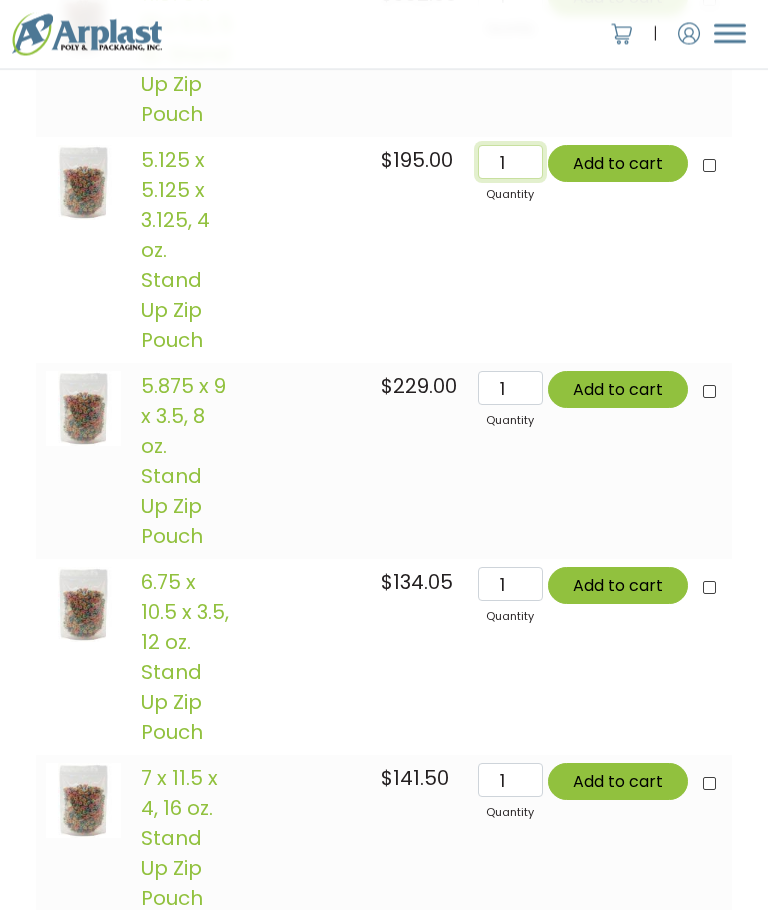 click on "1" 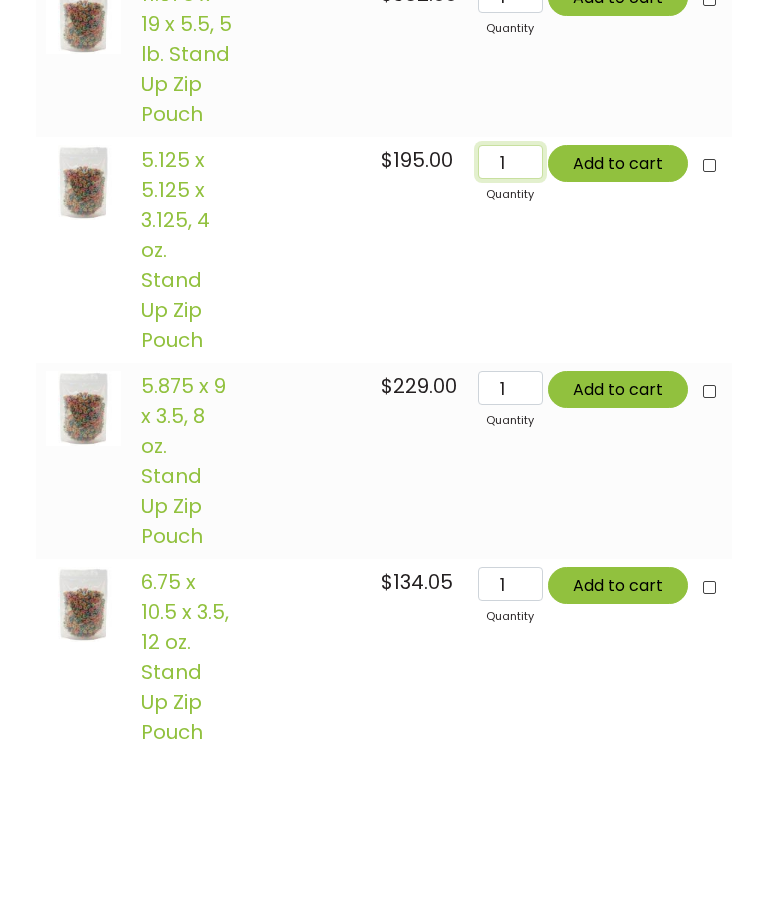 scroll, scrollTop: 914, scrollLeft: 0, axis: vertical 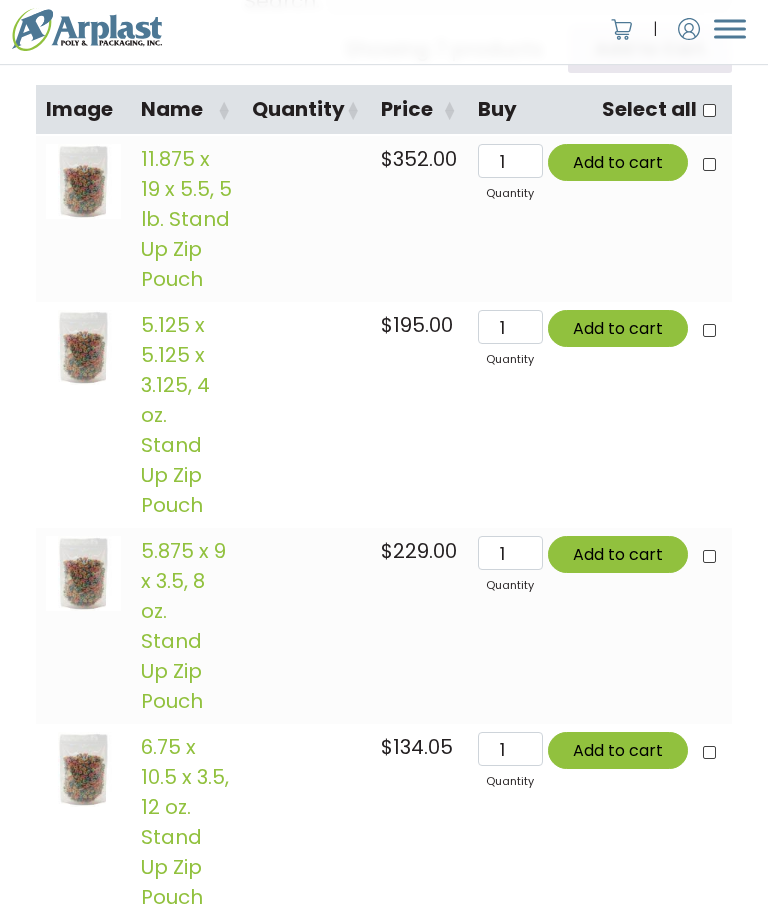 click 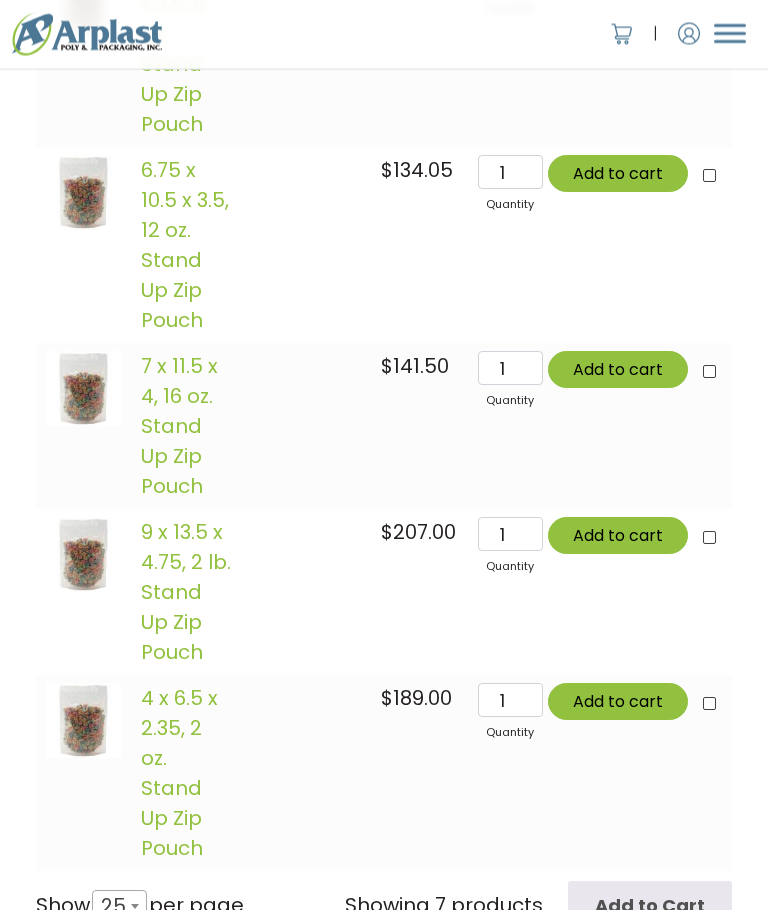 scroll, scrollTop: 1493, scrollLeft: 0, axis: vertical 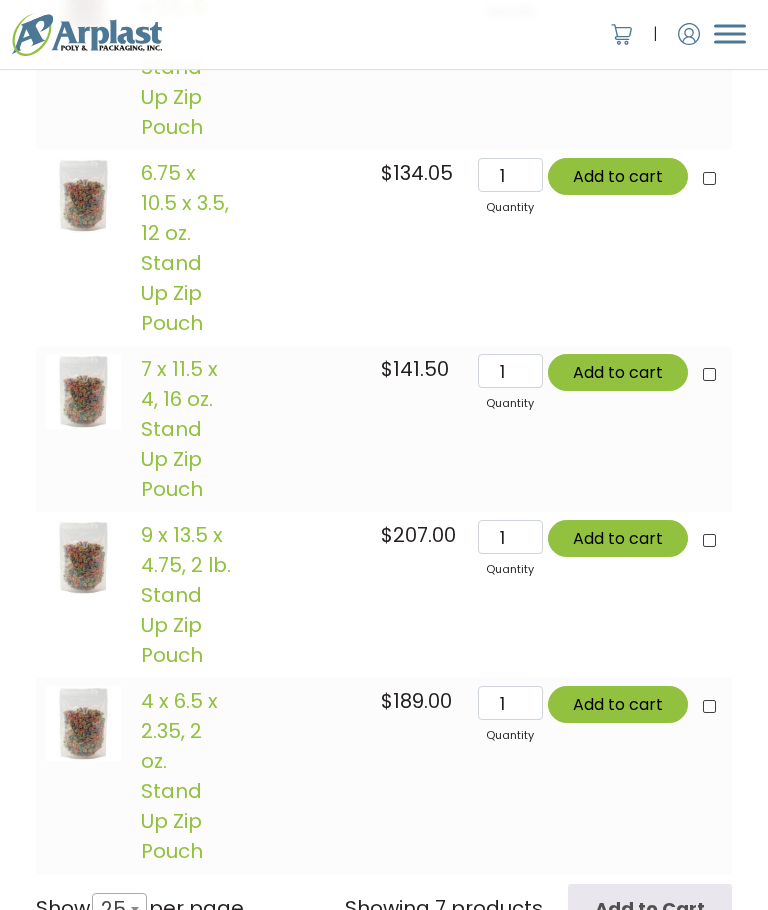 click at bounding box center [135, 909] 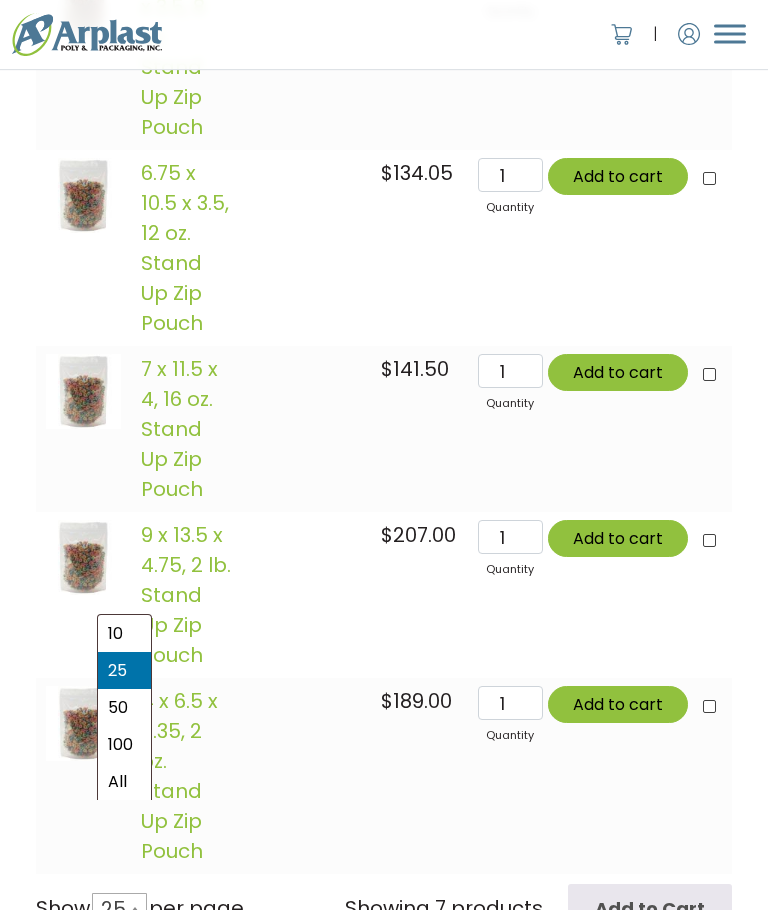 scroll, scrollTop: 1963, scrollLeft: 0, axis: vertical 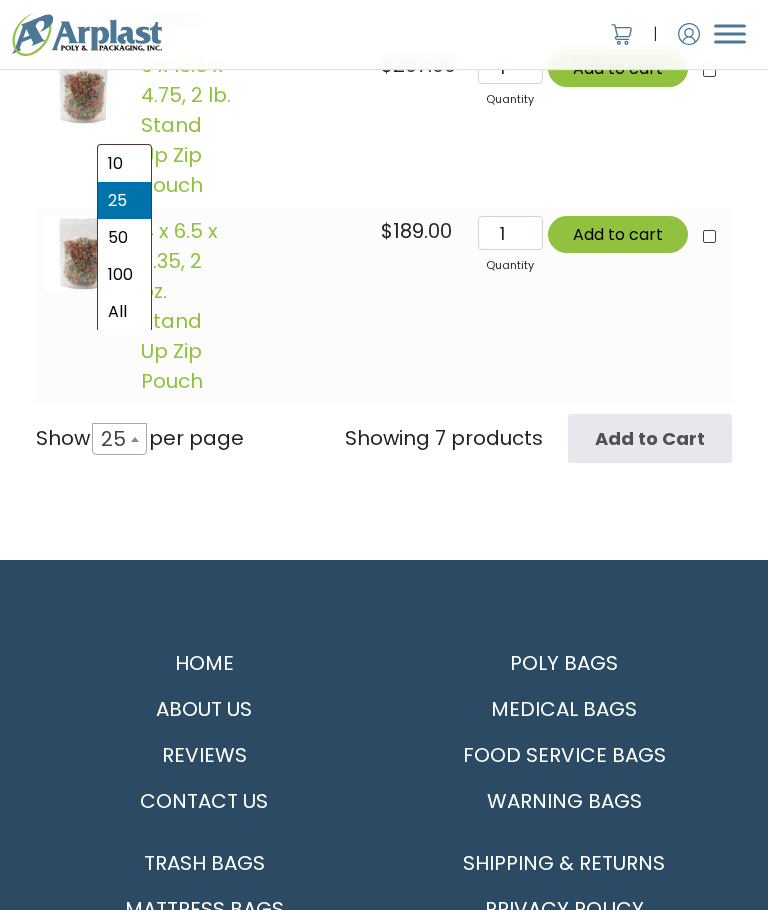 select on "100" 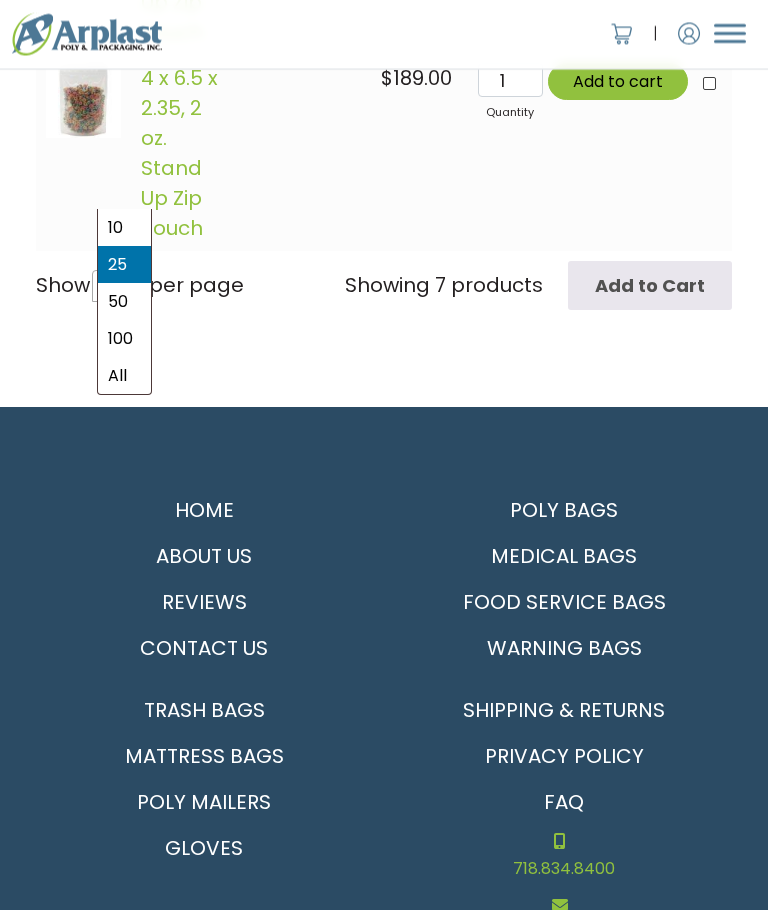 scroll, scrollTop: 2157, scrollLeft: 0, axis: vertical 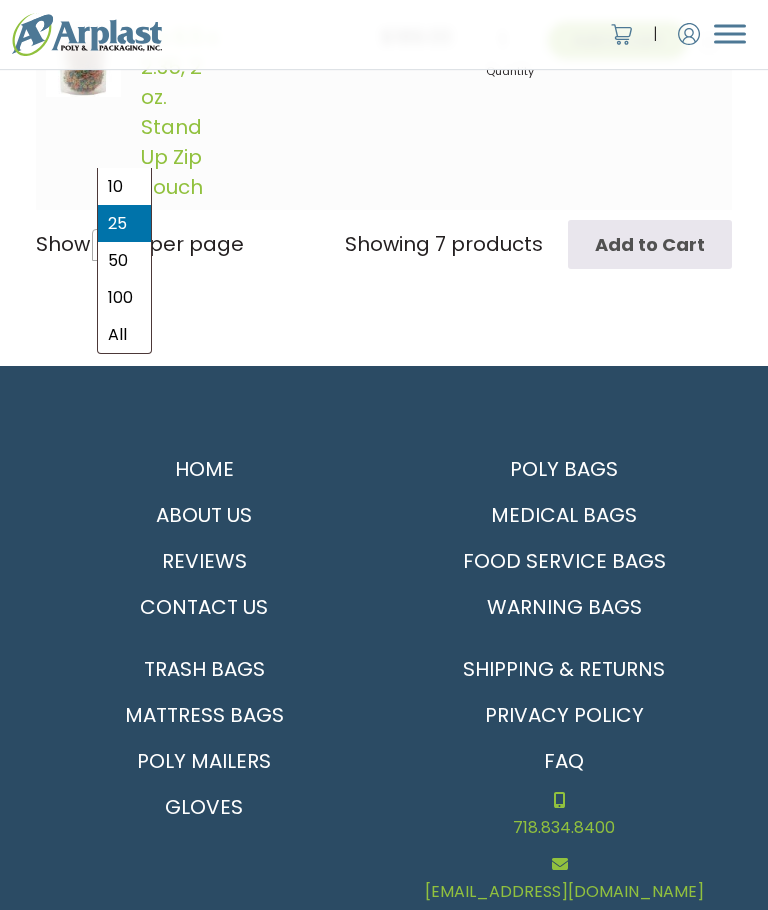 click on "Medical Bags" at bounding box center (564, 515) 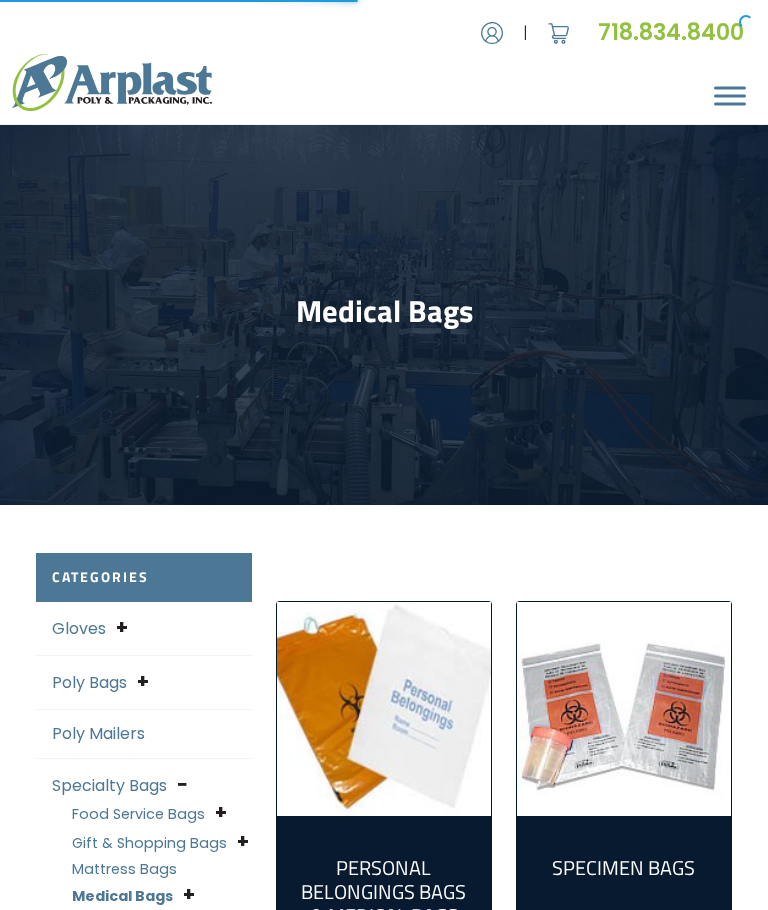 scroll, scrollTop: 0, scrollLeft: 0, axis: both 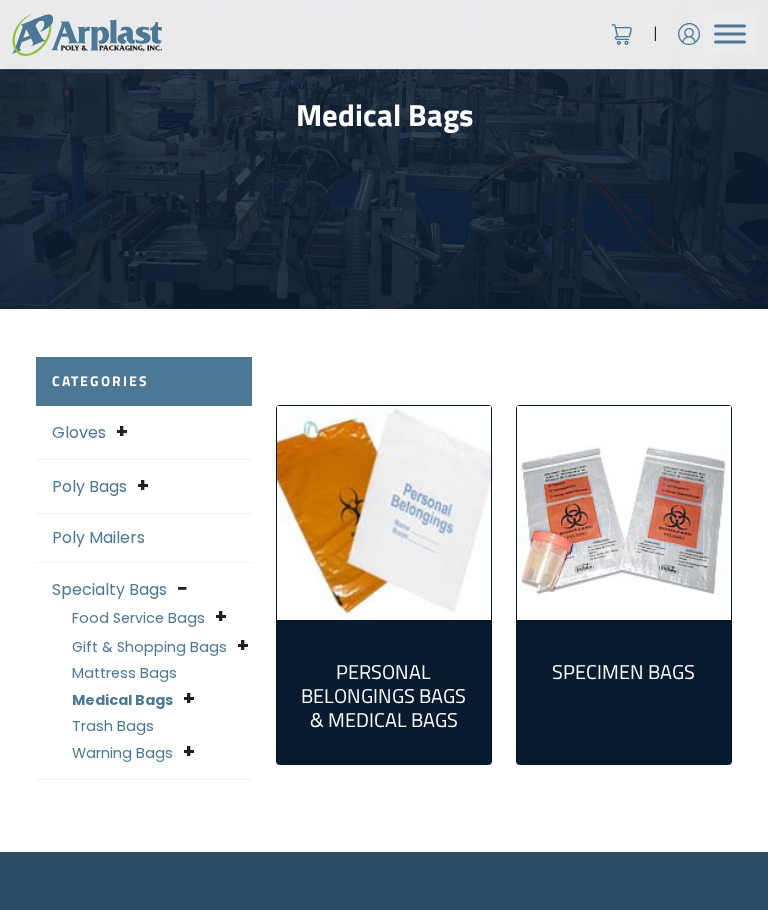 click on "Medical Bags" at bounding box center [122, 700] 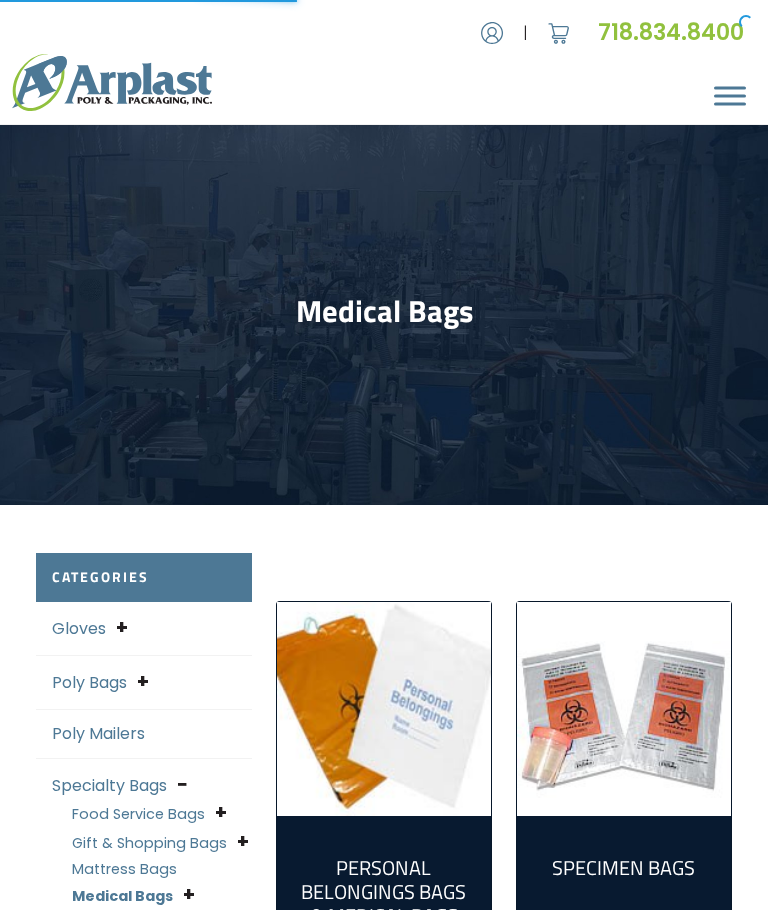 scroll, scrollTop: 0, scrollLeft: 0, axis: both 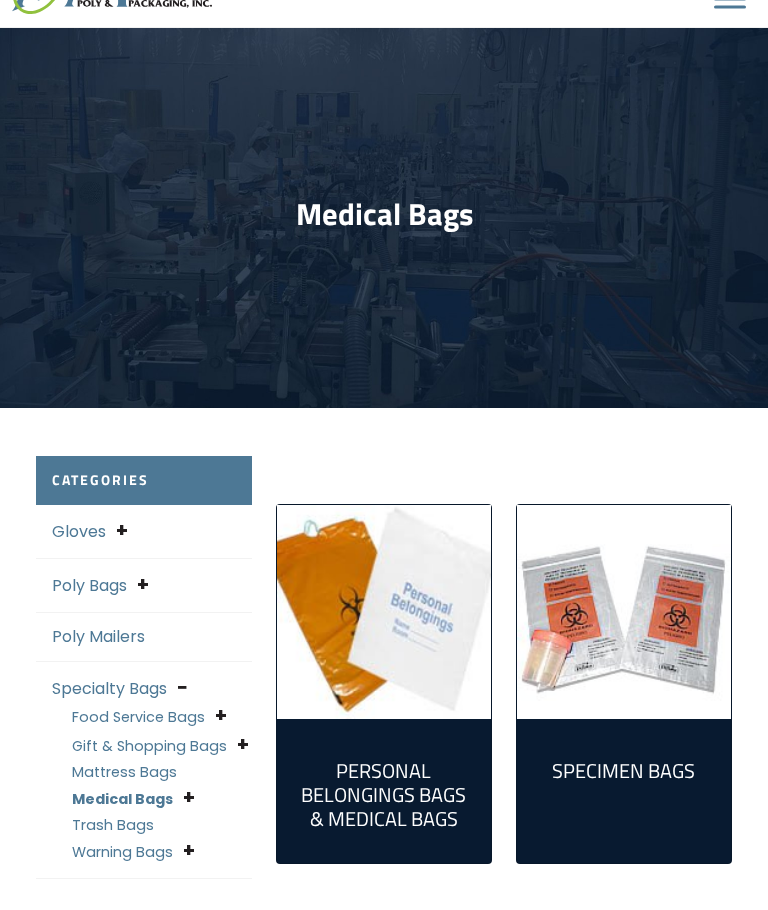 click on "Food Service Bags" at bounding box center (138, 717) 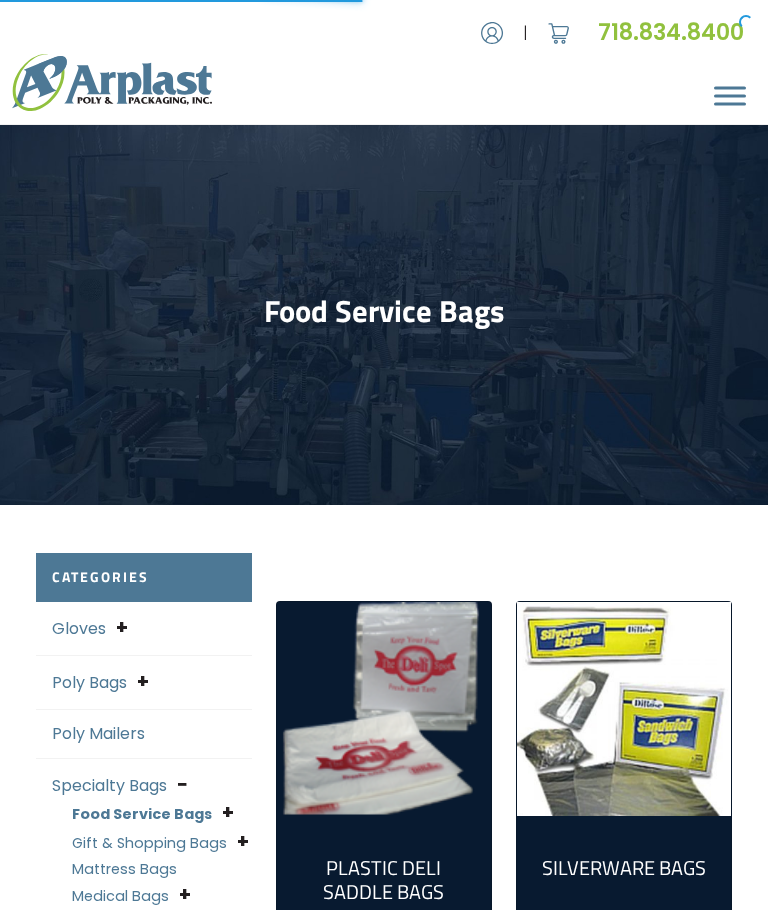 scroll, scrollTop: 0, scrollLeft: 0, axis: both 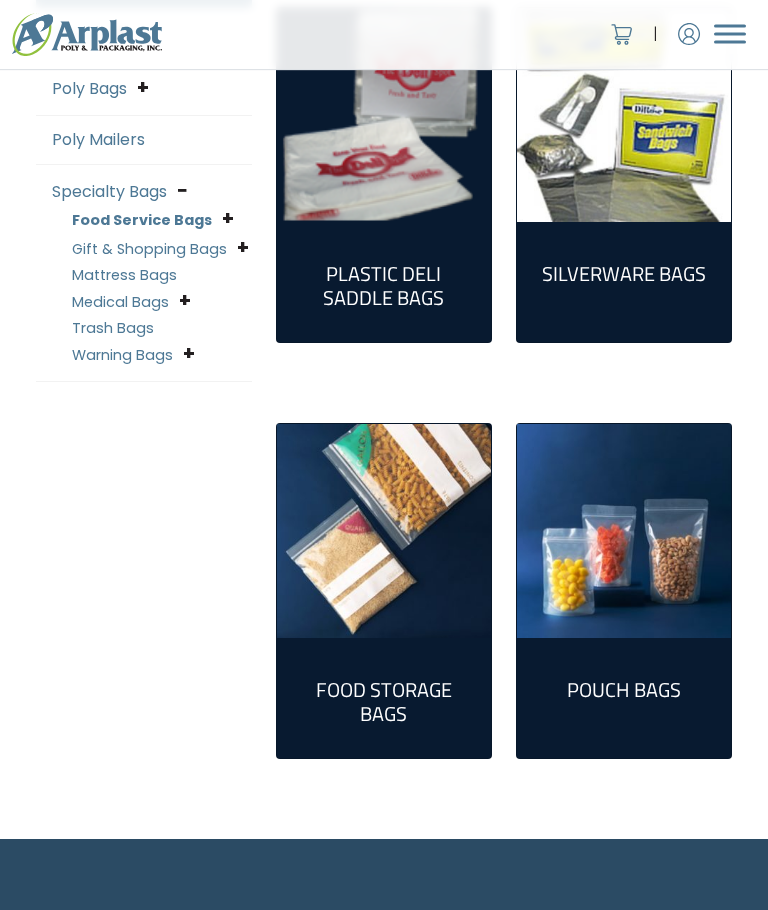 click at bounding box center (624, 531) 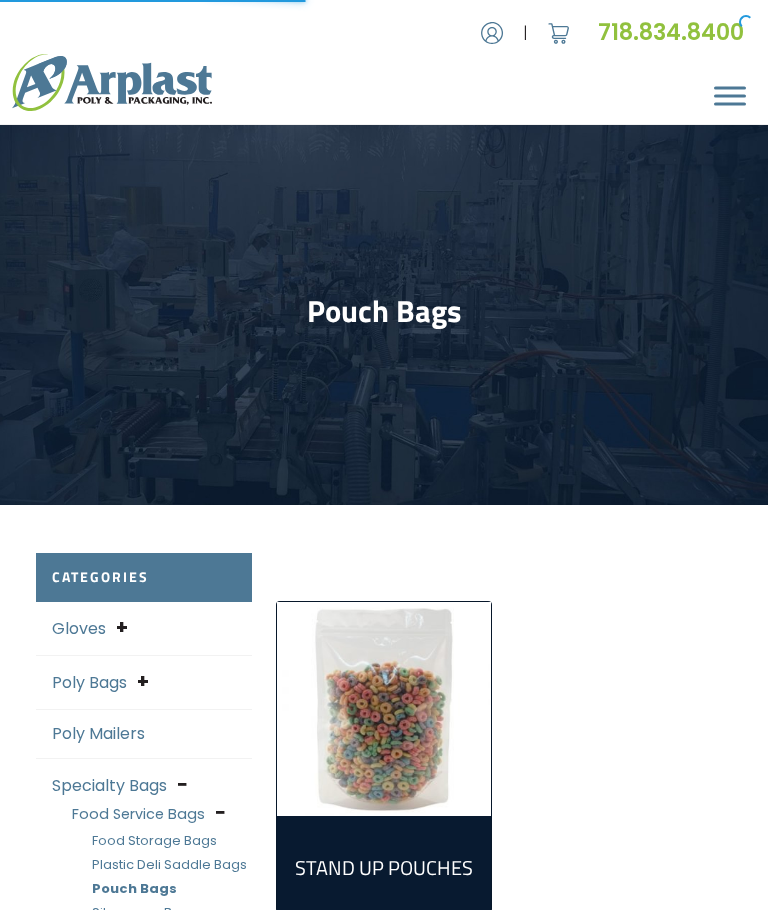 scroll, scrollTop: 0, scrollLeft: 0, axis: both 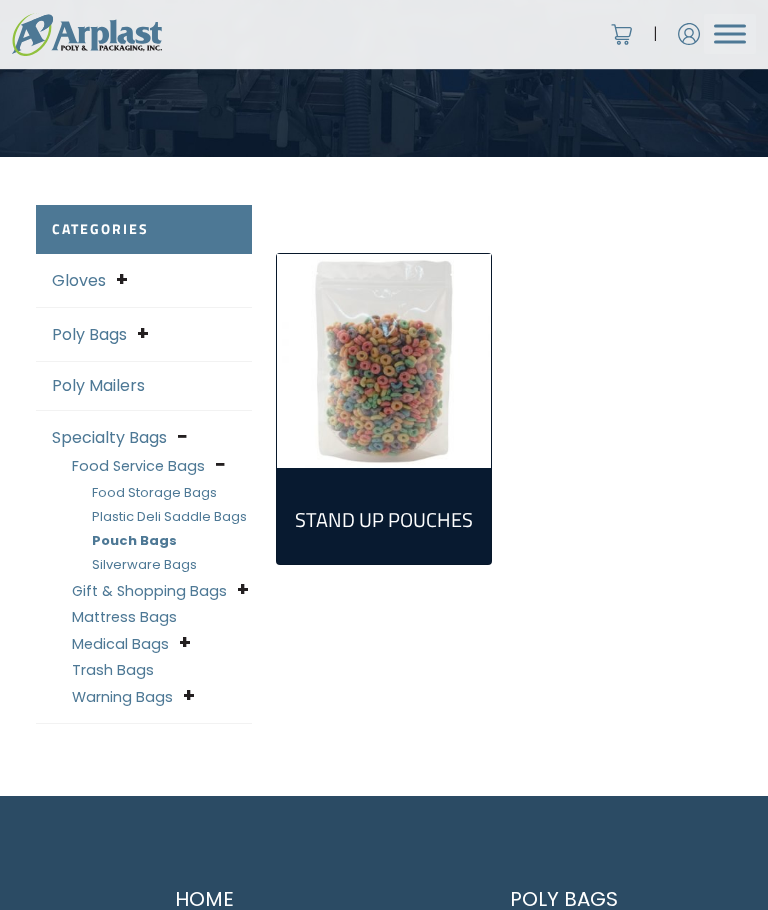 click on "Pouch Bags" at bounding box center [134, 540] 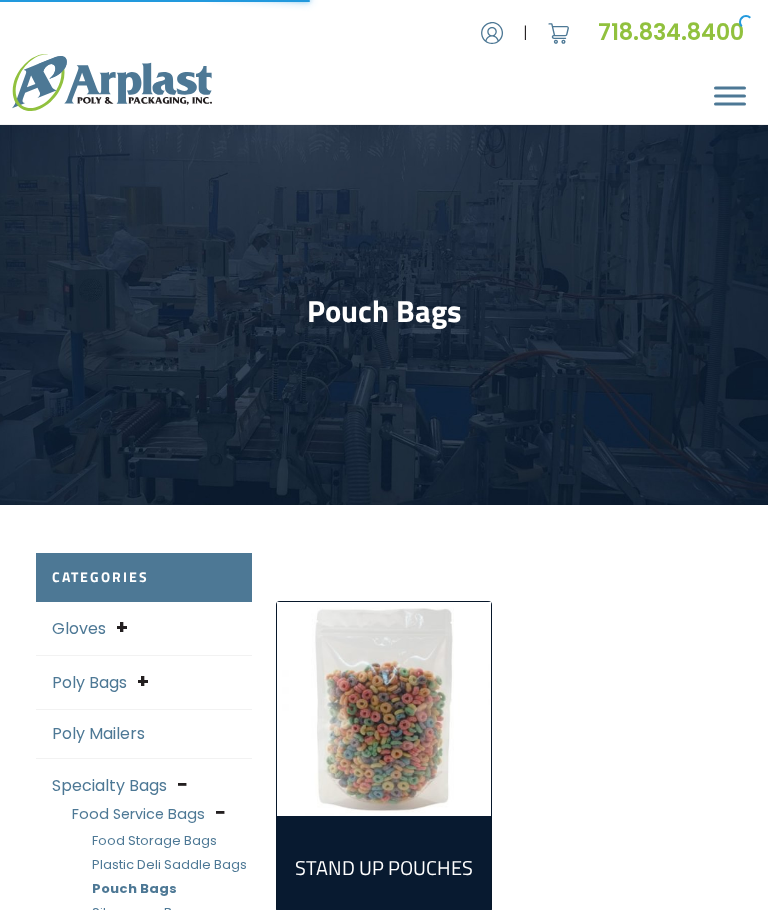 scroll, scrollTop: 0, scrollLeft: 0, axis: both 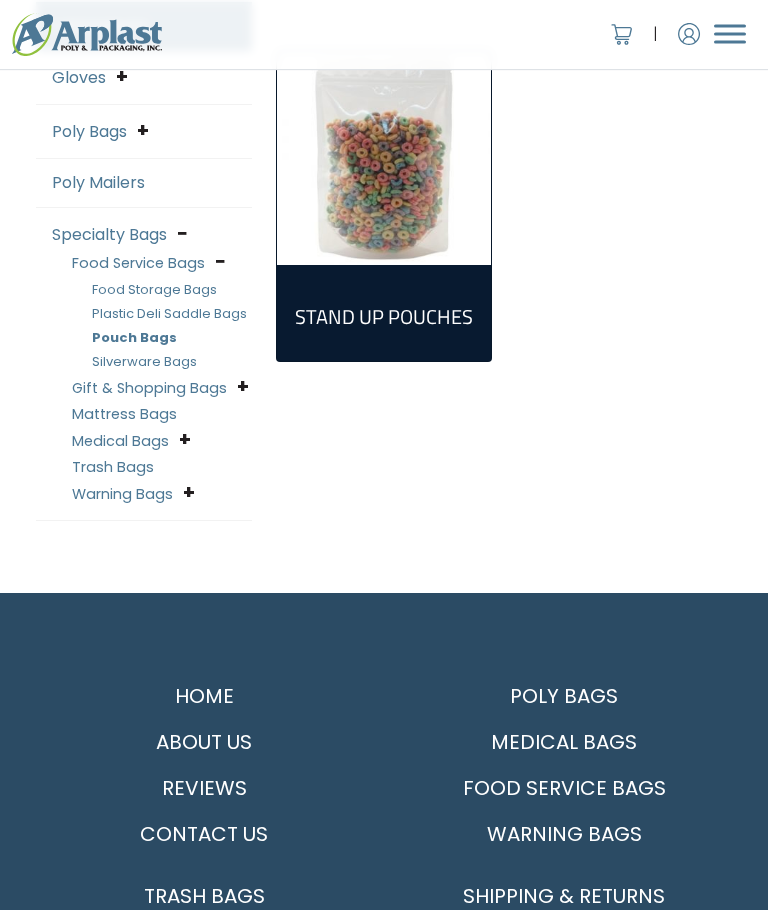 click on "Stand Up Pouches  (7)" at bounding box center [384, 317] 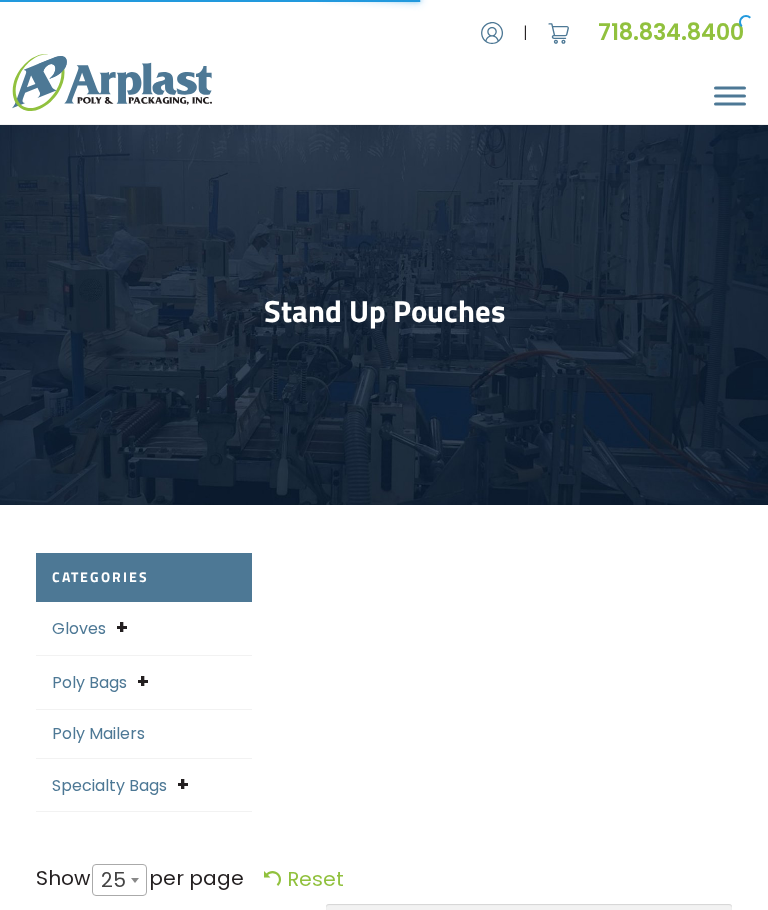 select on "25" 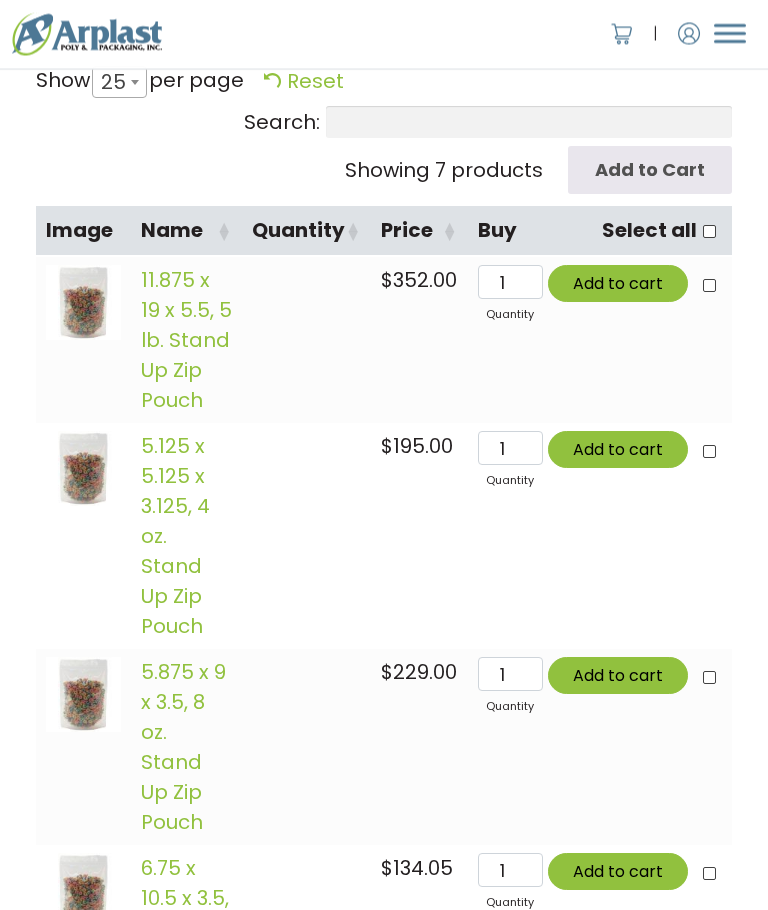 scroll, scrollTop: 798, scrollLeft: 0, axis: vertical 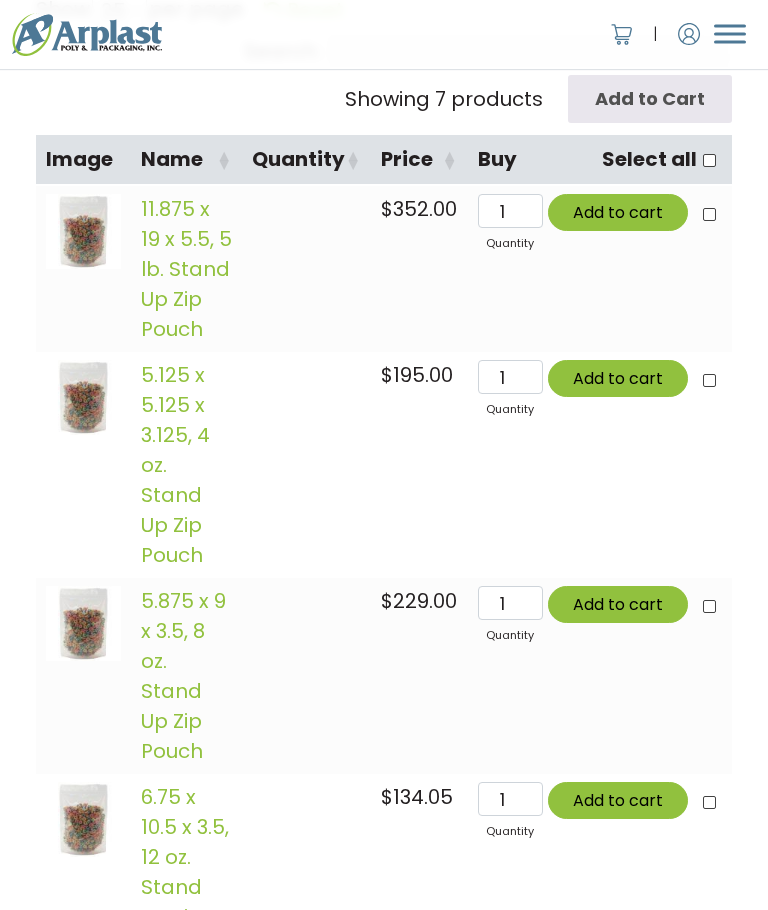 click on "5.125 x 5.125 x 3.125, 4 oz. Stand Up Zip Pouch" 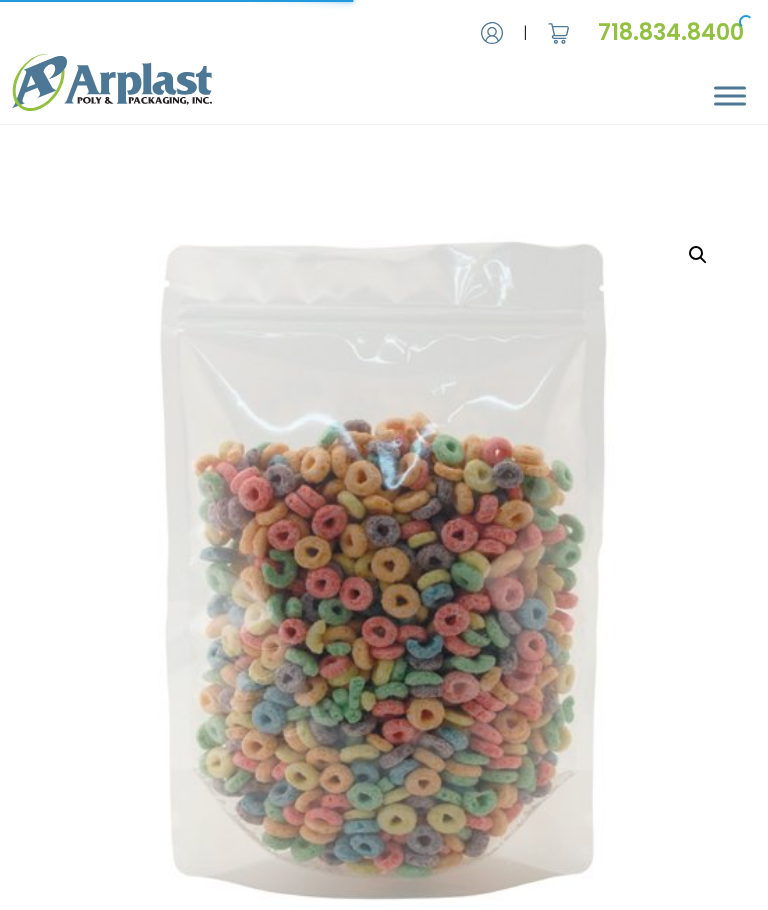 scroll, scrollTop: 0, scrollLeft: 0, axis: both 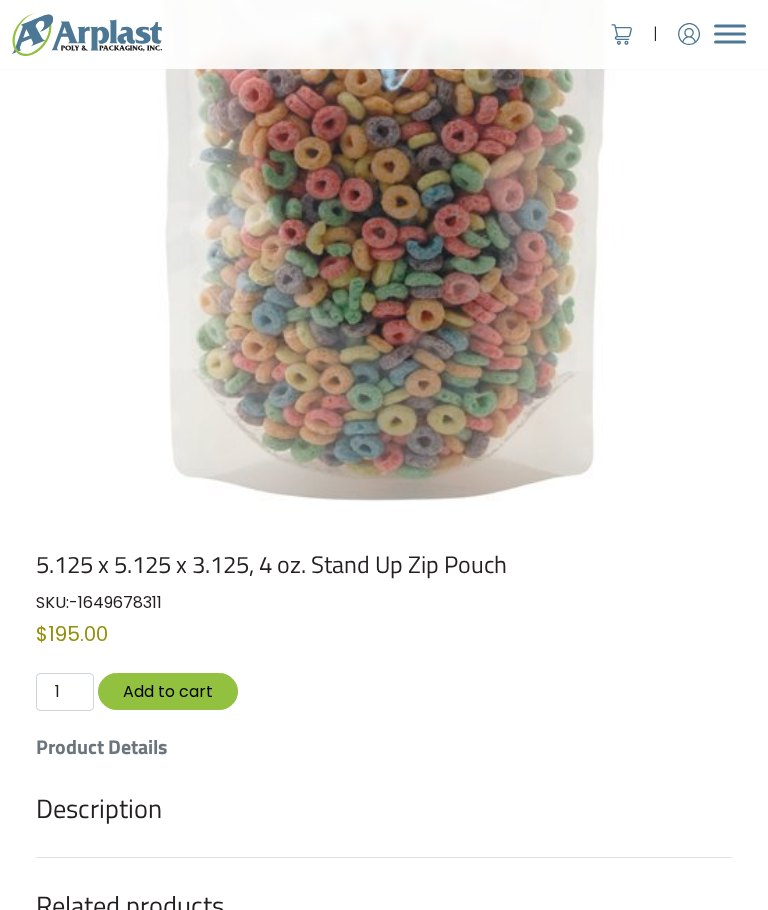 click on "Description" at bounding box center (384, 809) 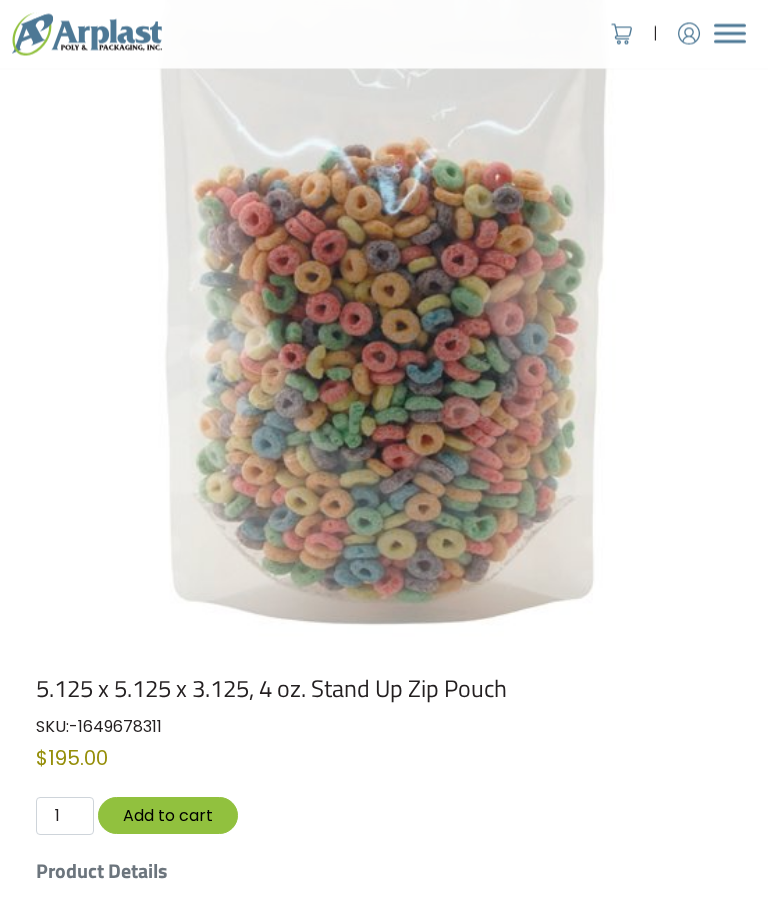 scroll, scrollTop: 274, scrollLeft: 0, axis: vertical 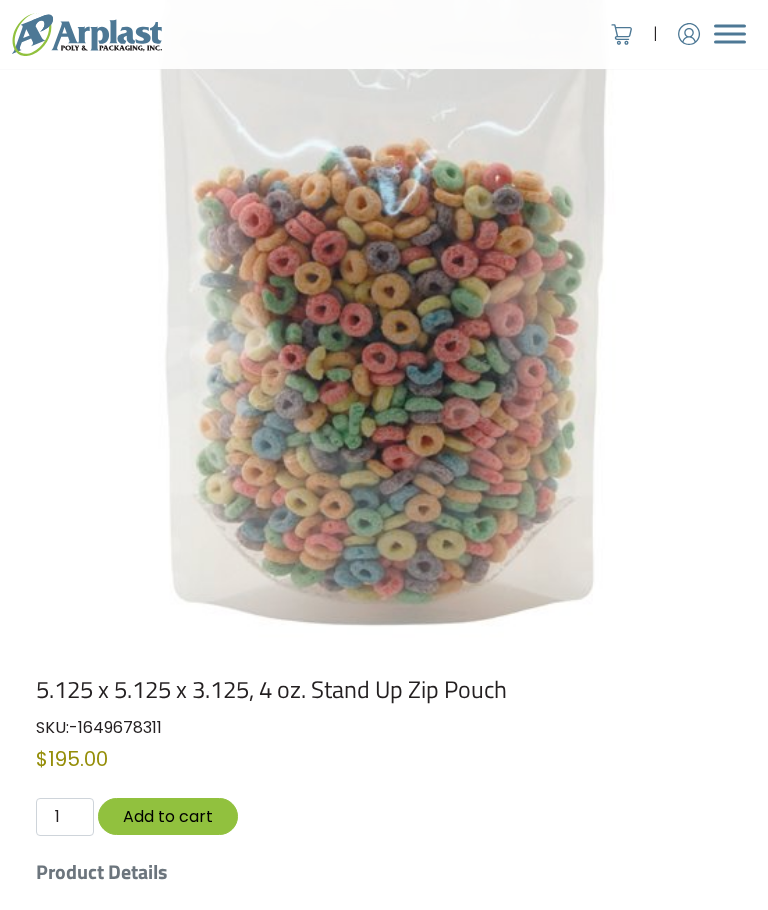 click on "Product Details" at bounding box center (384, 872) 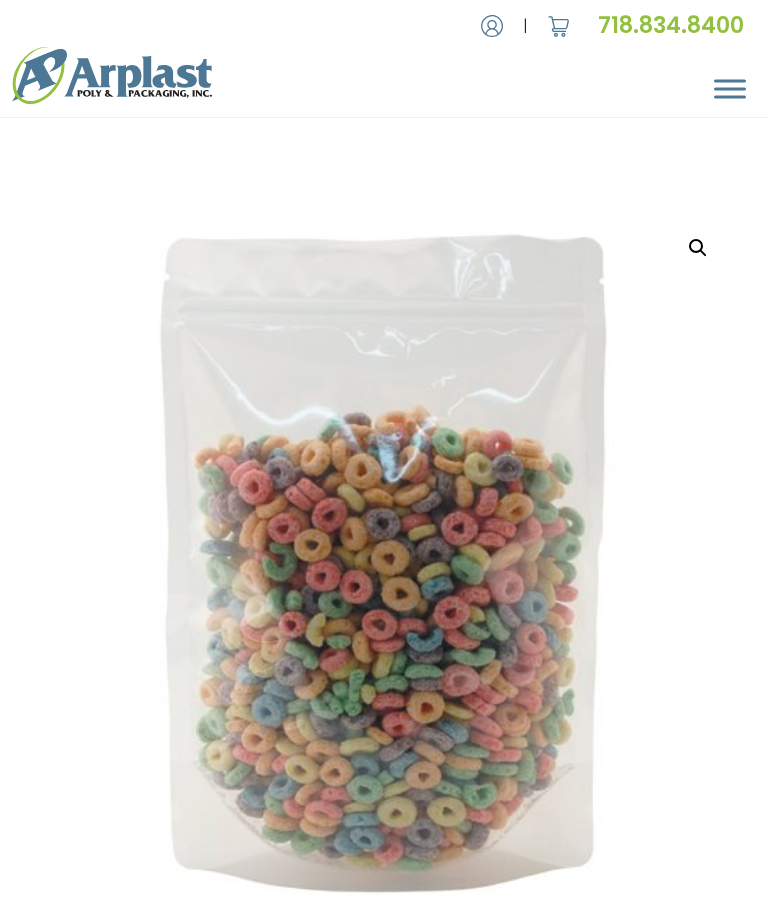 scroll, scrollTop: 0, scrollLeft: 0, axis: both 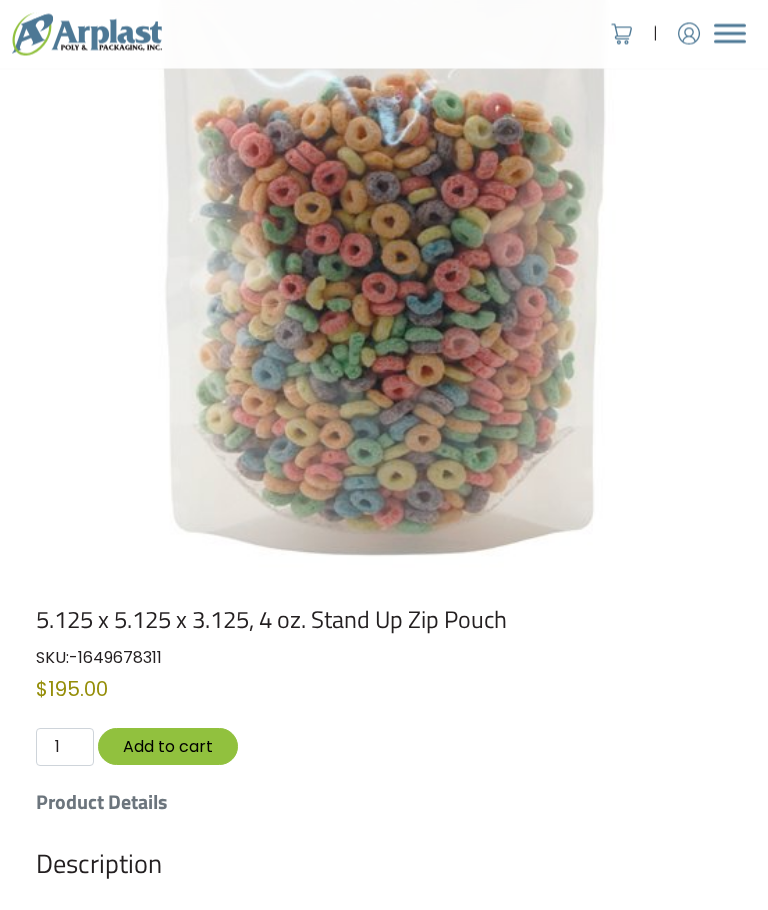 click on "Description" at bounding box center [384, 865] 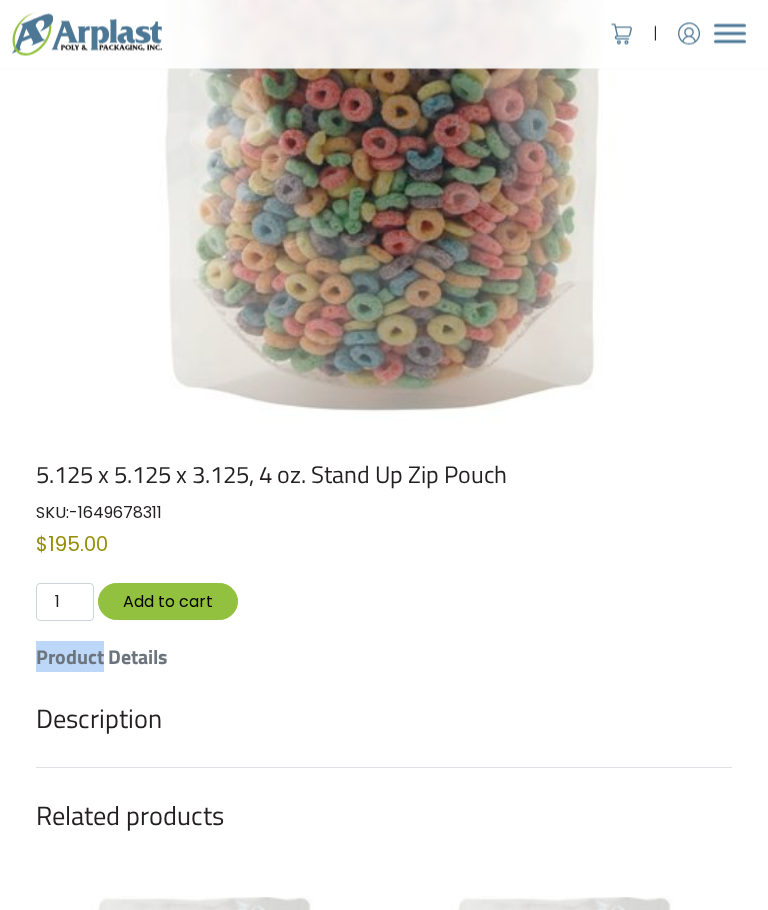 scroll, scrollTop: 489, scrollLeft: 0, axis: vertical 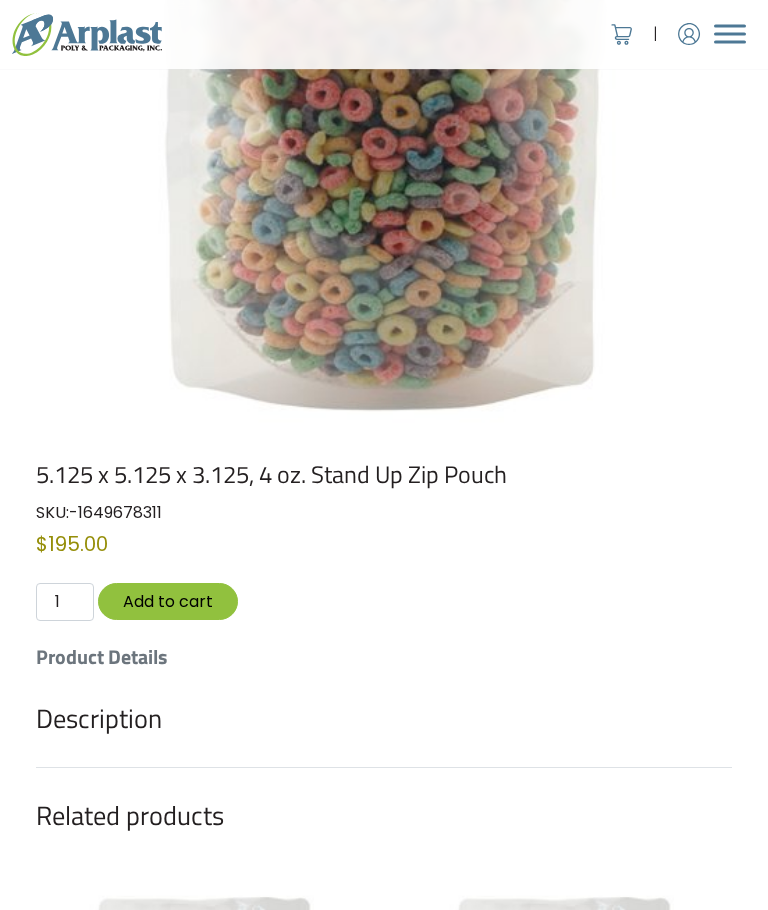 click on "Product Details" at bounding box center [384, 657] 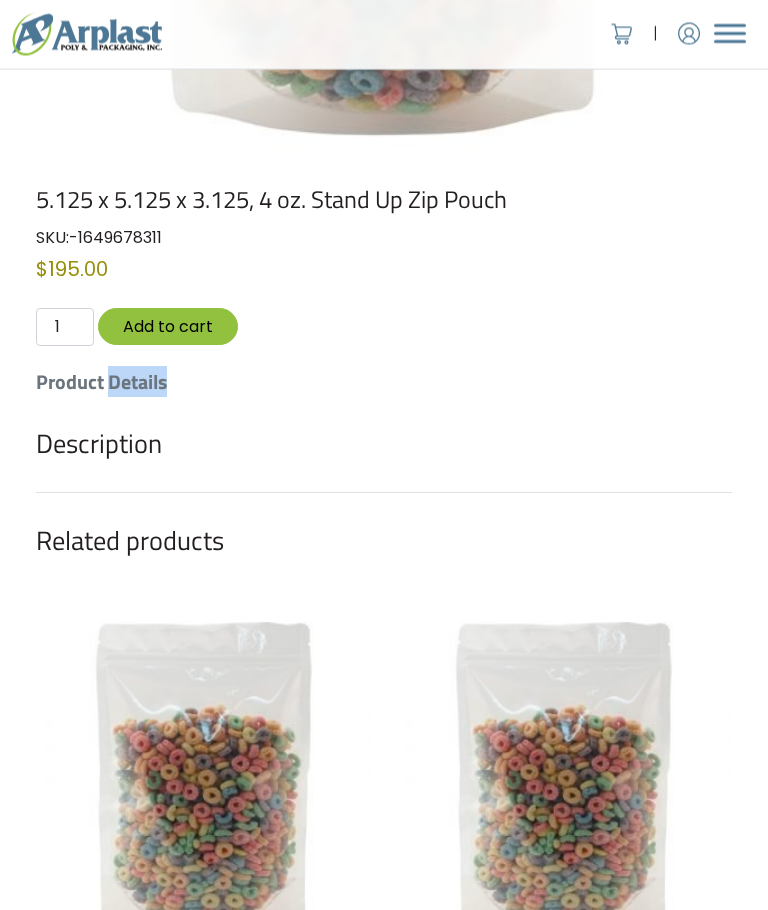 scroll, scrollTop: 766, scrollLeft: 0, axis: vertical 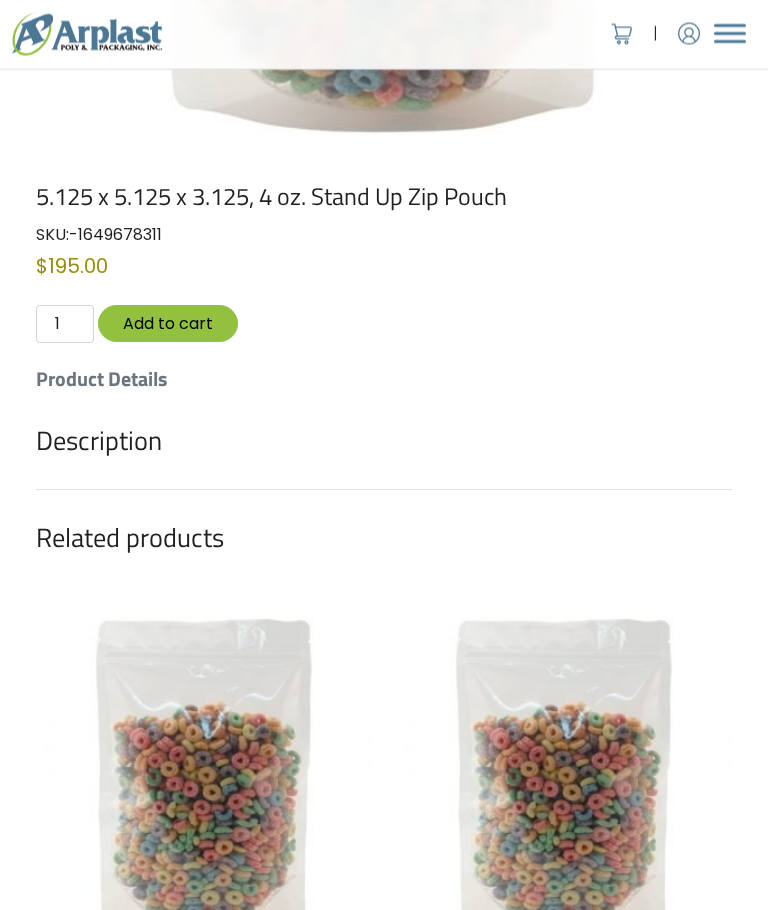 click on "Product Details" at bounding box center (384, 380) 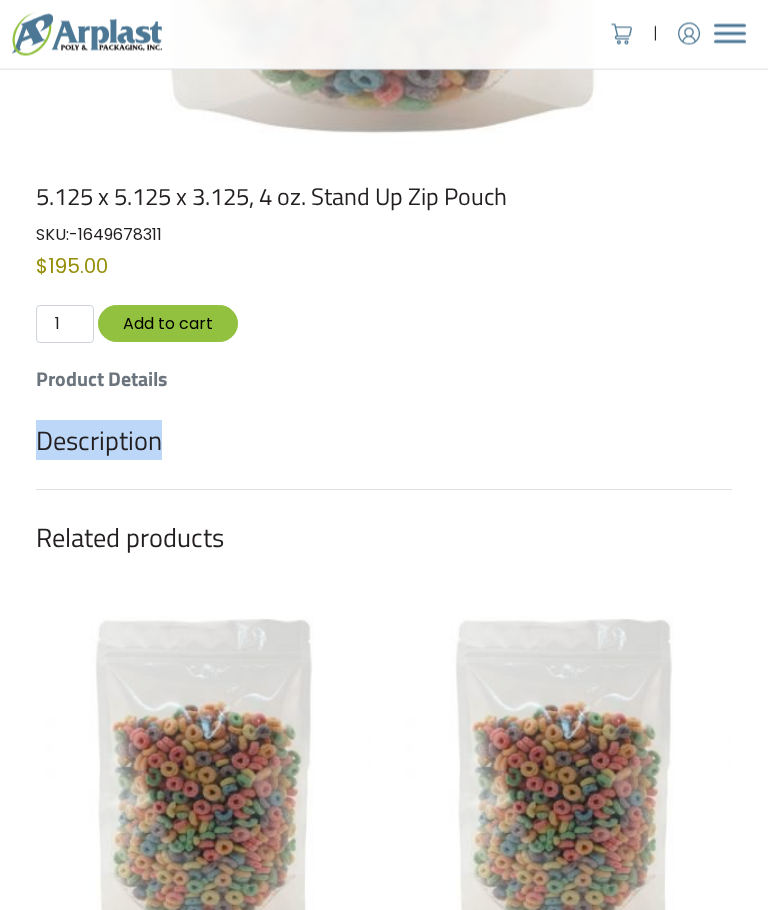 copy on "Description" 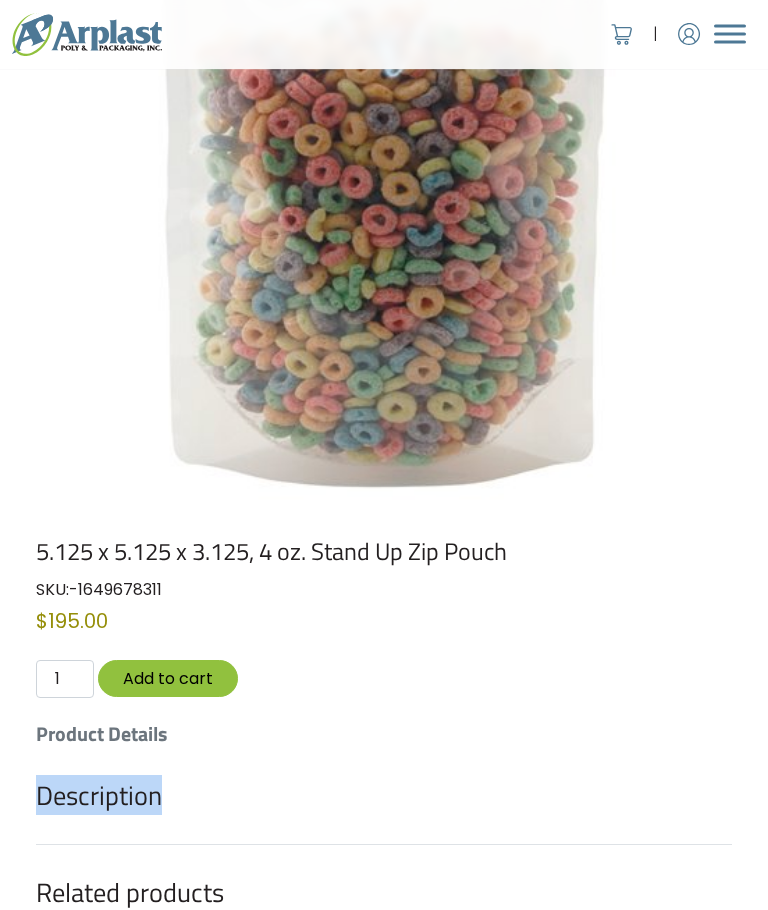 scroll, scrollTop: 411, scrollLeft: 0, axis: vertical 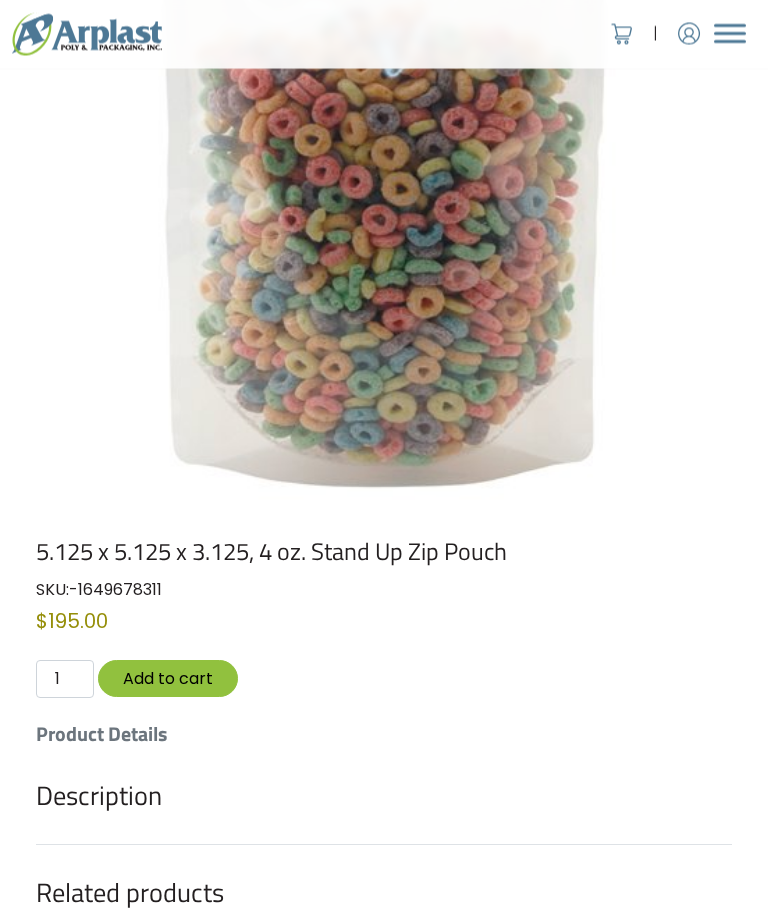 click on "Product Details" at bounding box center (384, 735) 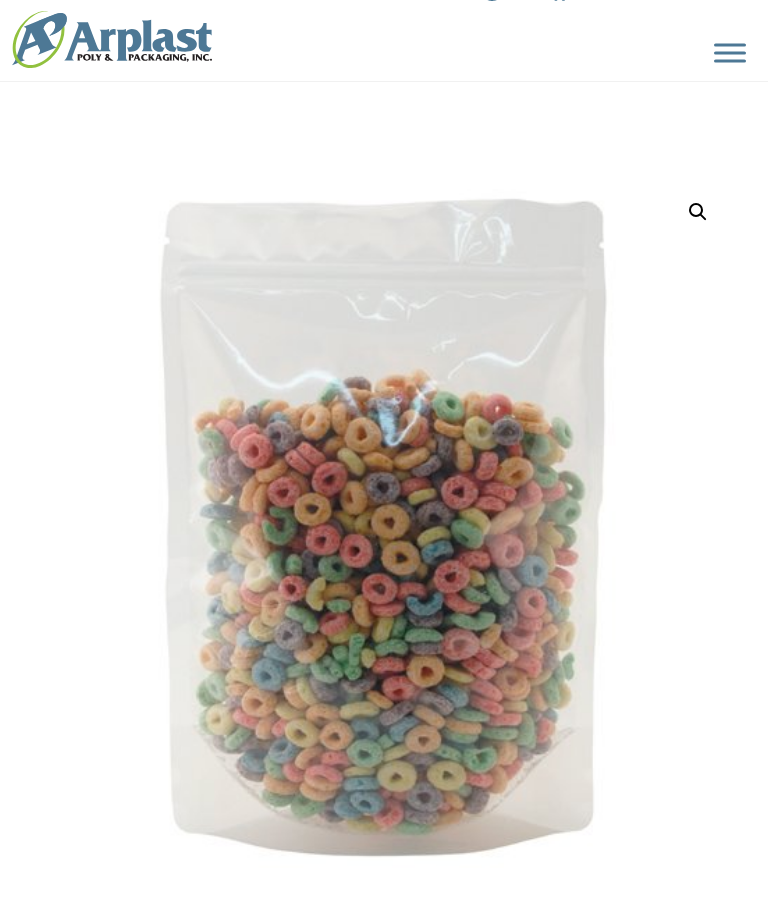 scroll, scrollTop: 43, scrollLeft: 0, axis: vertical 